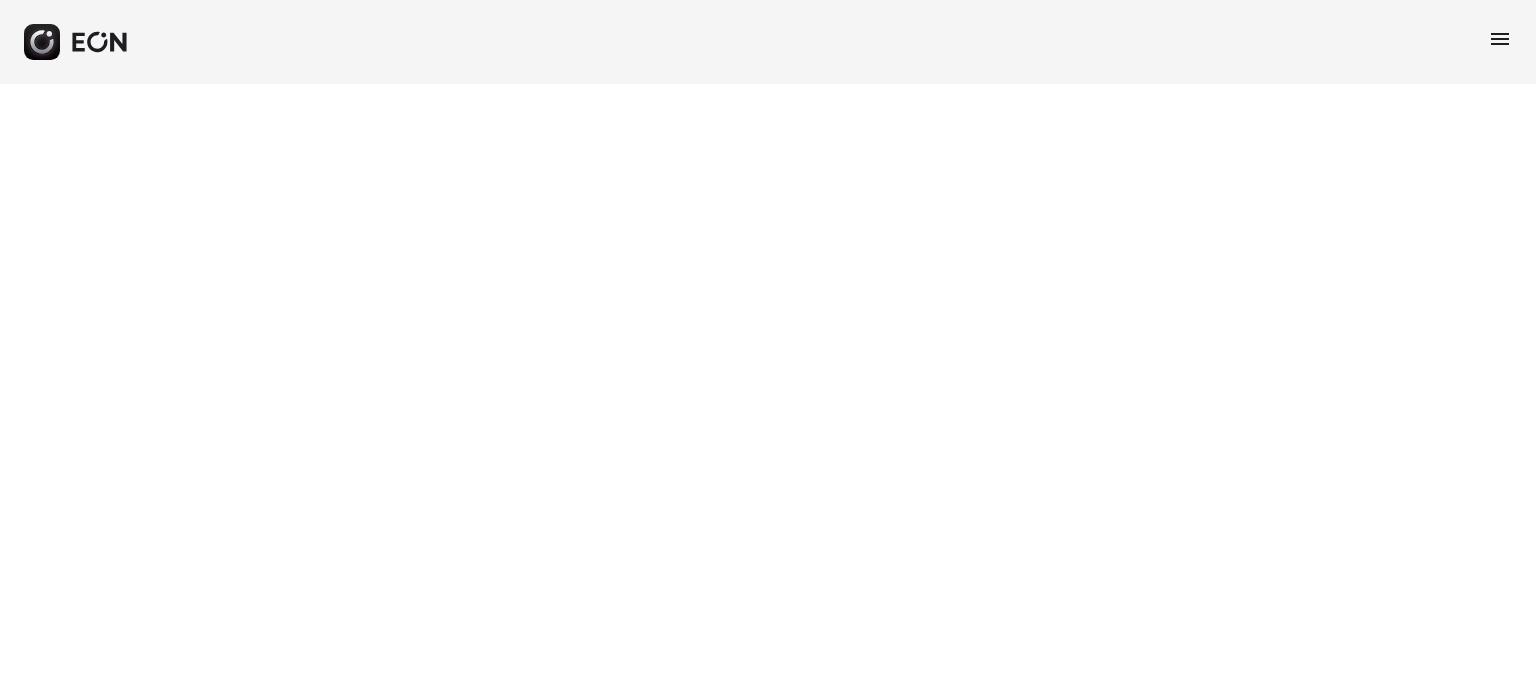 scroll, scrollTop: 0, scrollLeft: 0, axis: both 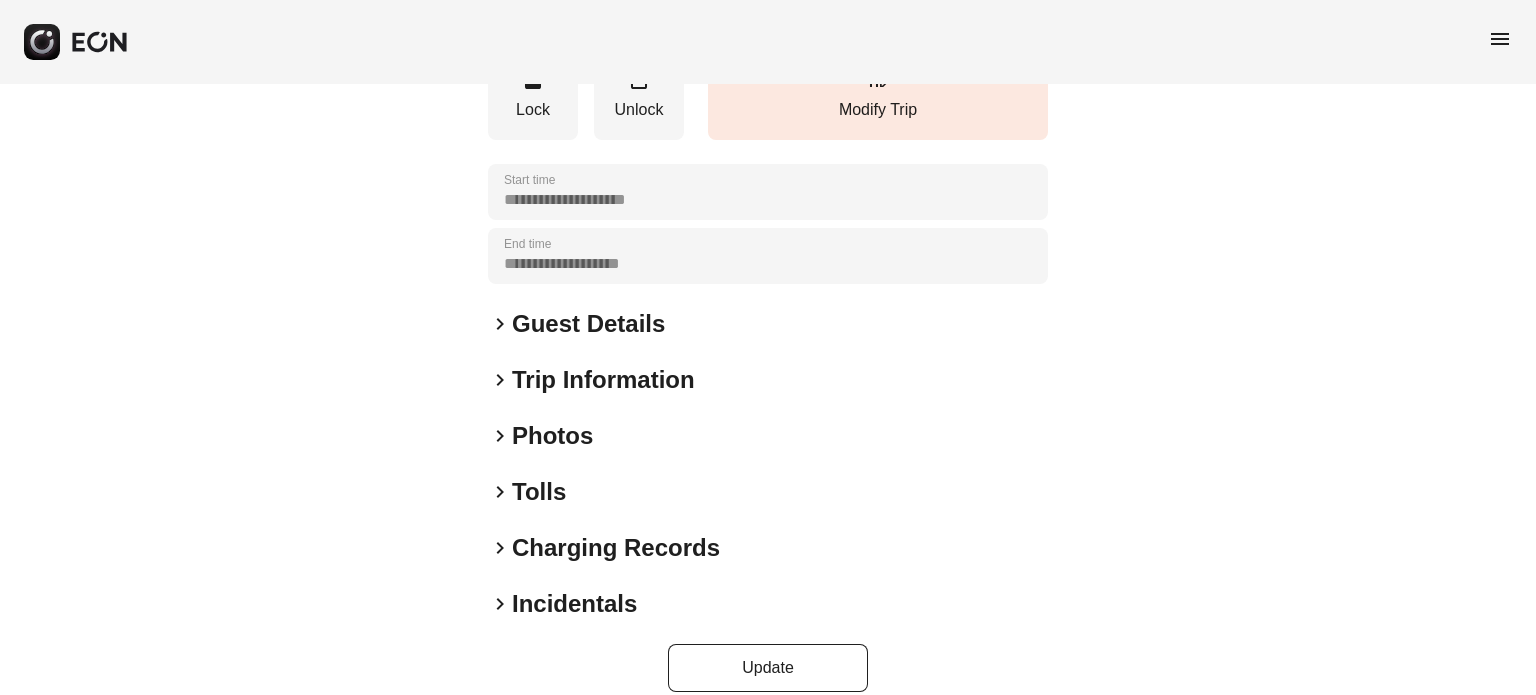 click on "Guest Details" at bounding box center [588, 324] 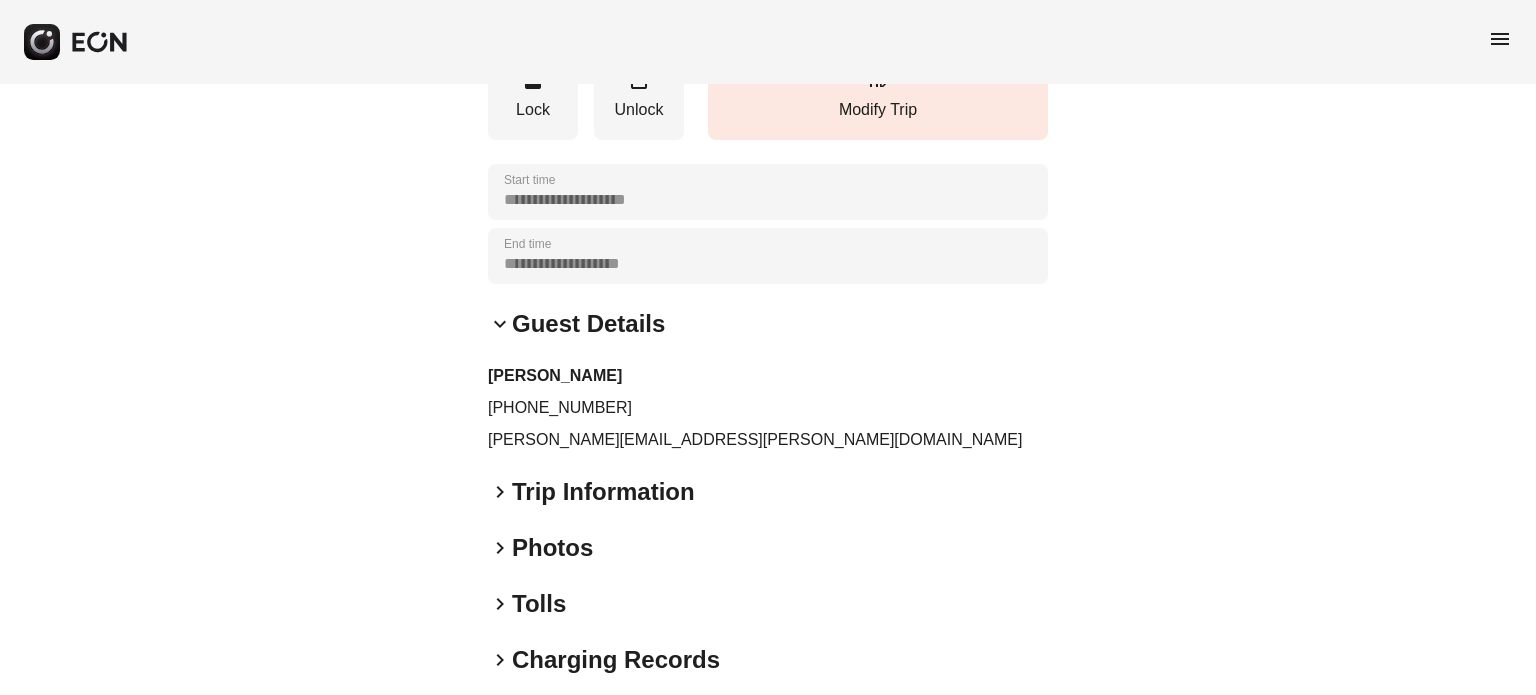drag, startPoint x: 604, startPoint y: 375, endPoint x: 630, endPoint y: 387, distance: 28.635643 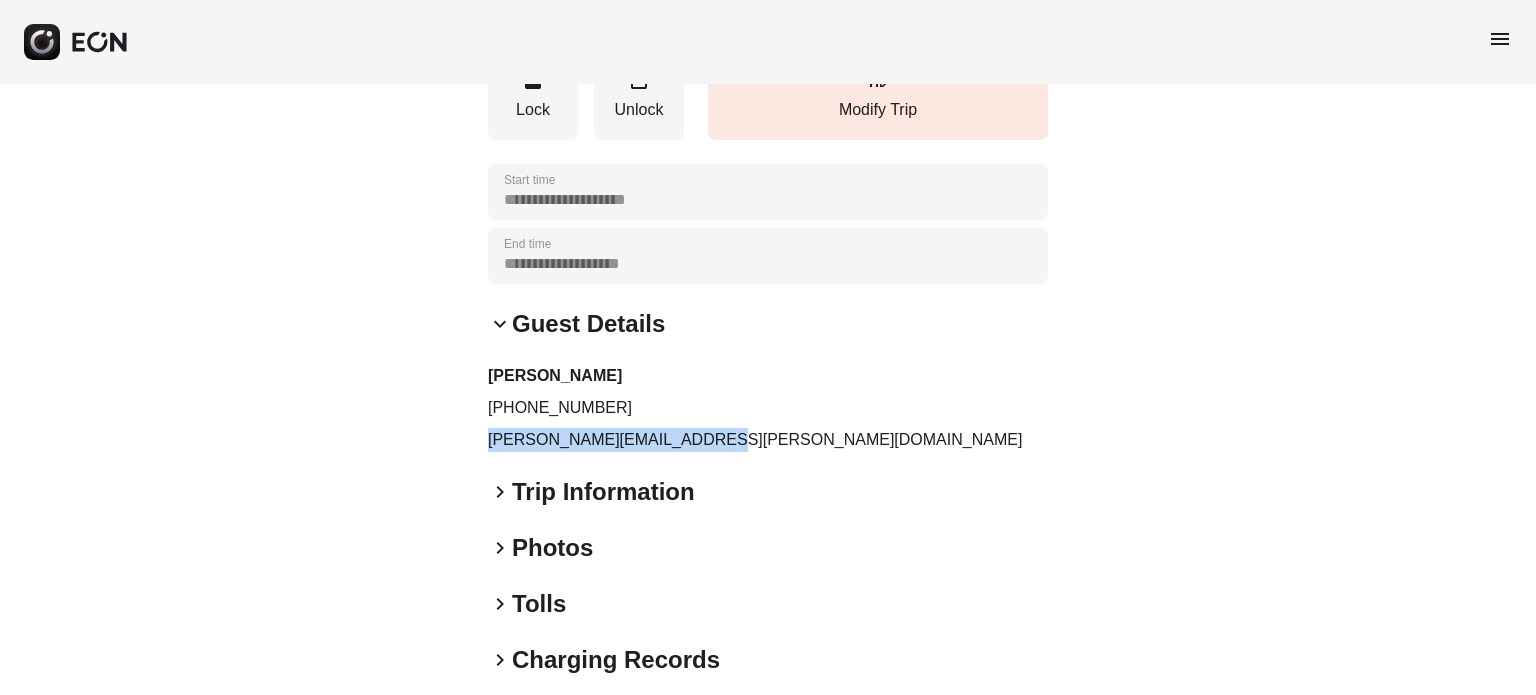 drag, startPoint x: 684, startPoint y: 421, endPoint x: 472, endPoint y: 426, distance: 212.05896 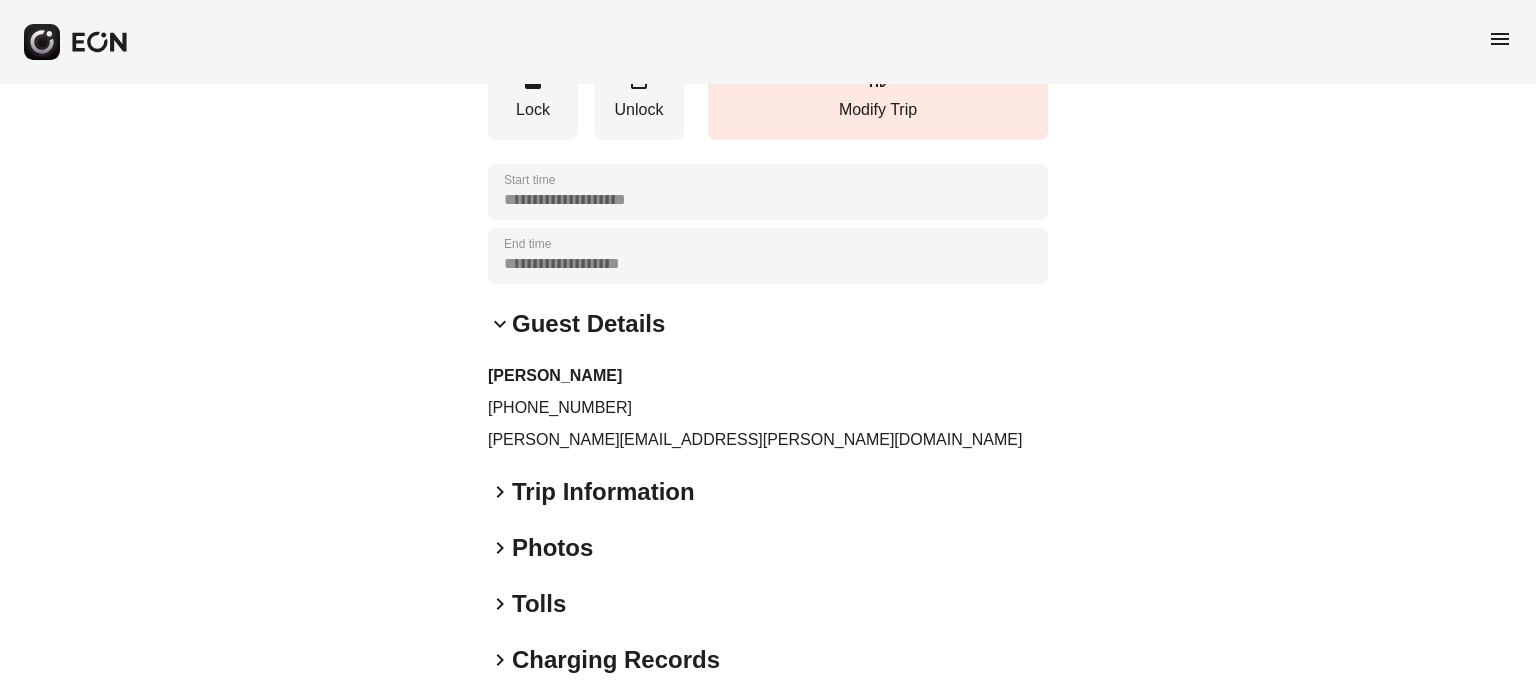 click on "Gabriel Carral" at bounding box center [768, 376] 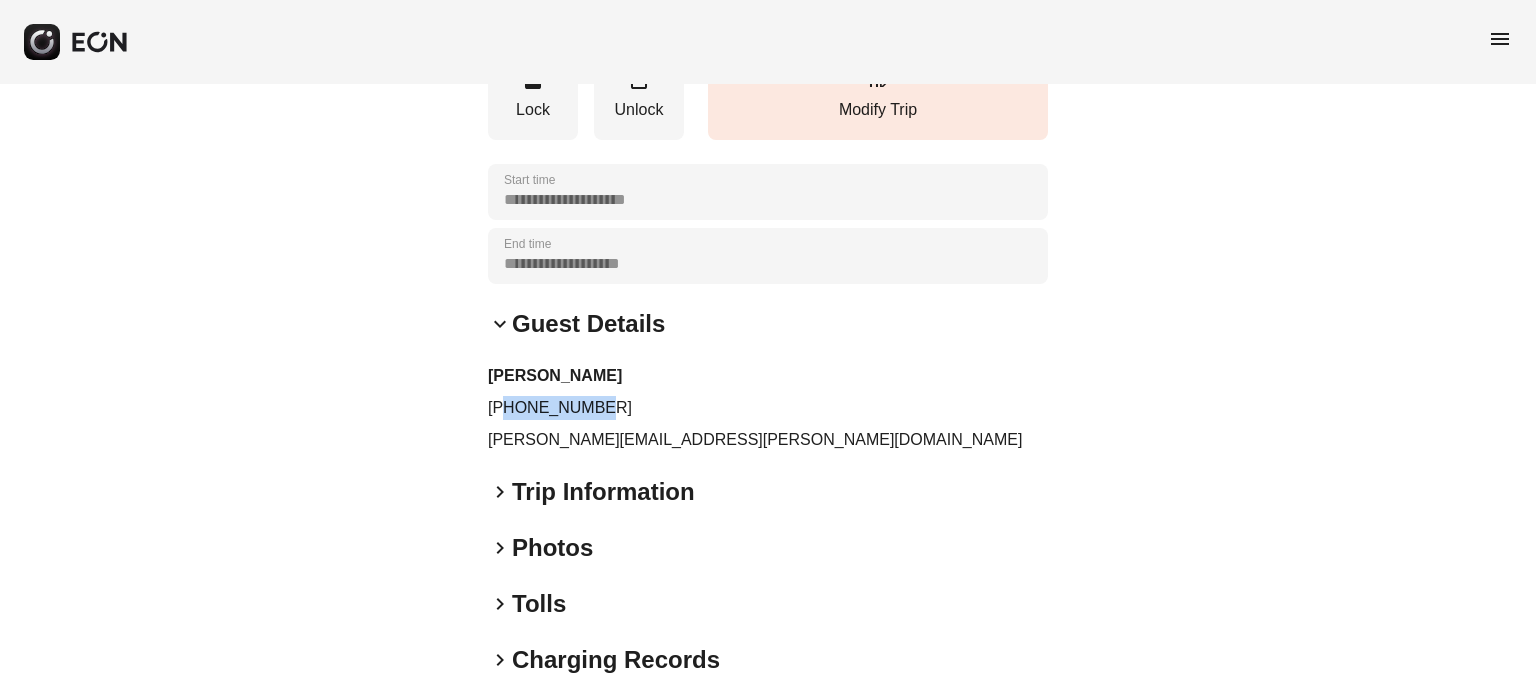 drag, startPoint x: 612, startPoint y: 371, endPoint x: 504, endPoint y: 390, distance: 109.65856 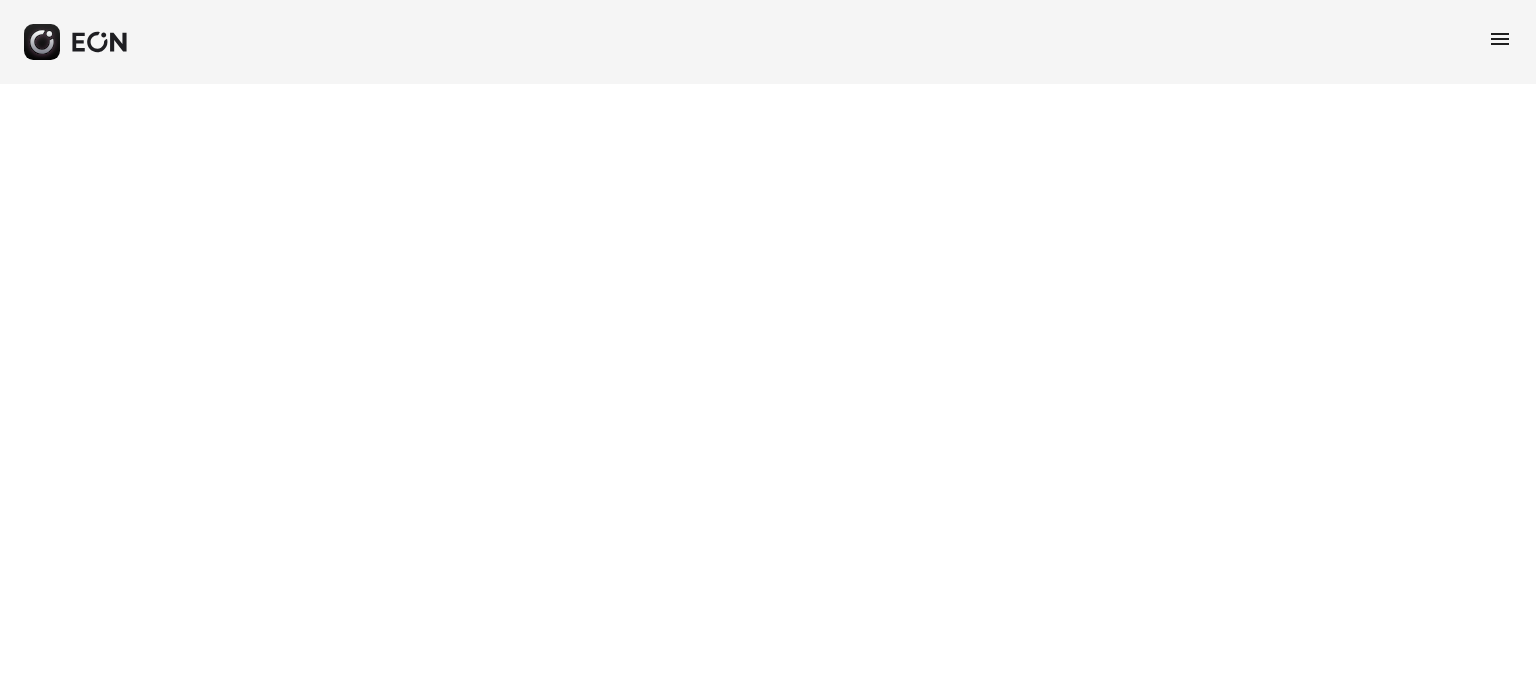 scroll, scrollTop: 0, scrollLeft: 0, axis: both 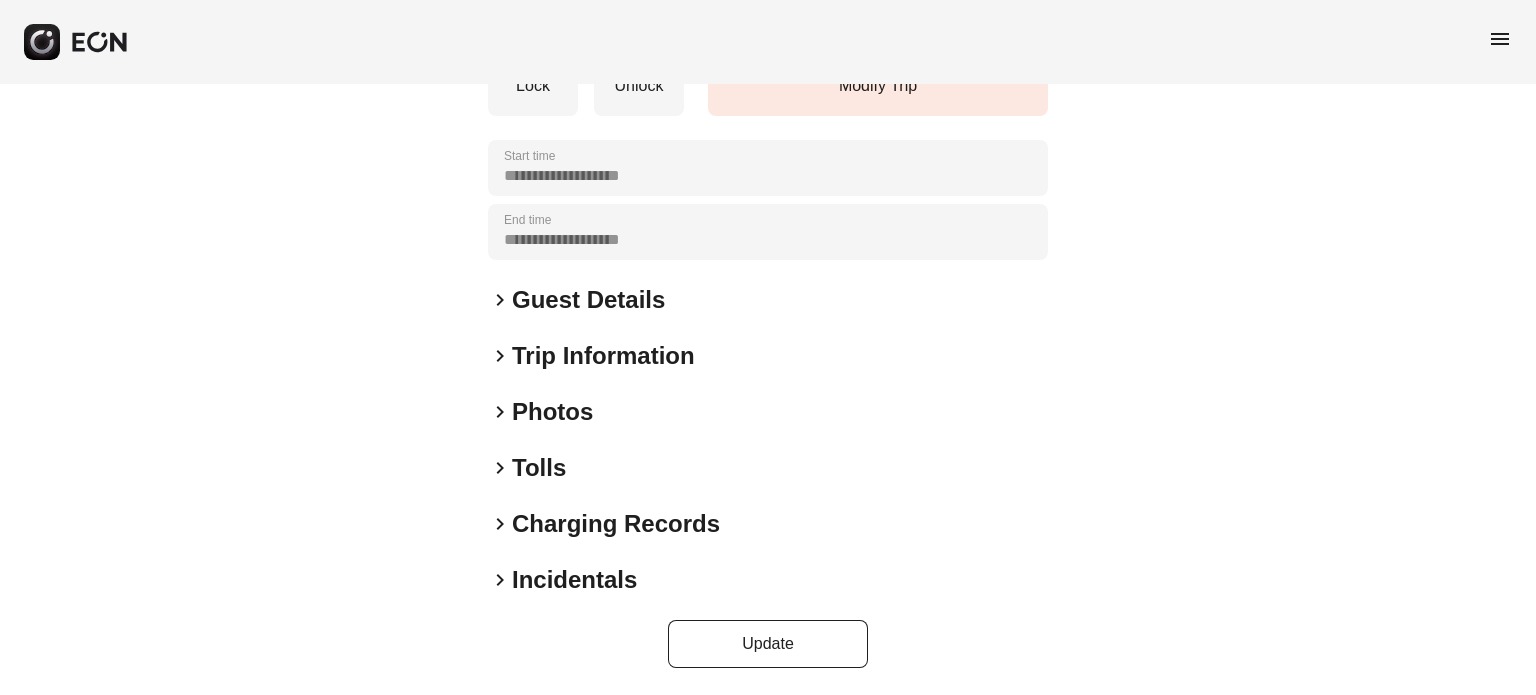click on "Guest Details" at bounding box center (588, 300) 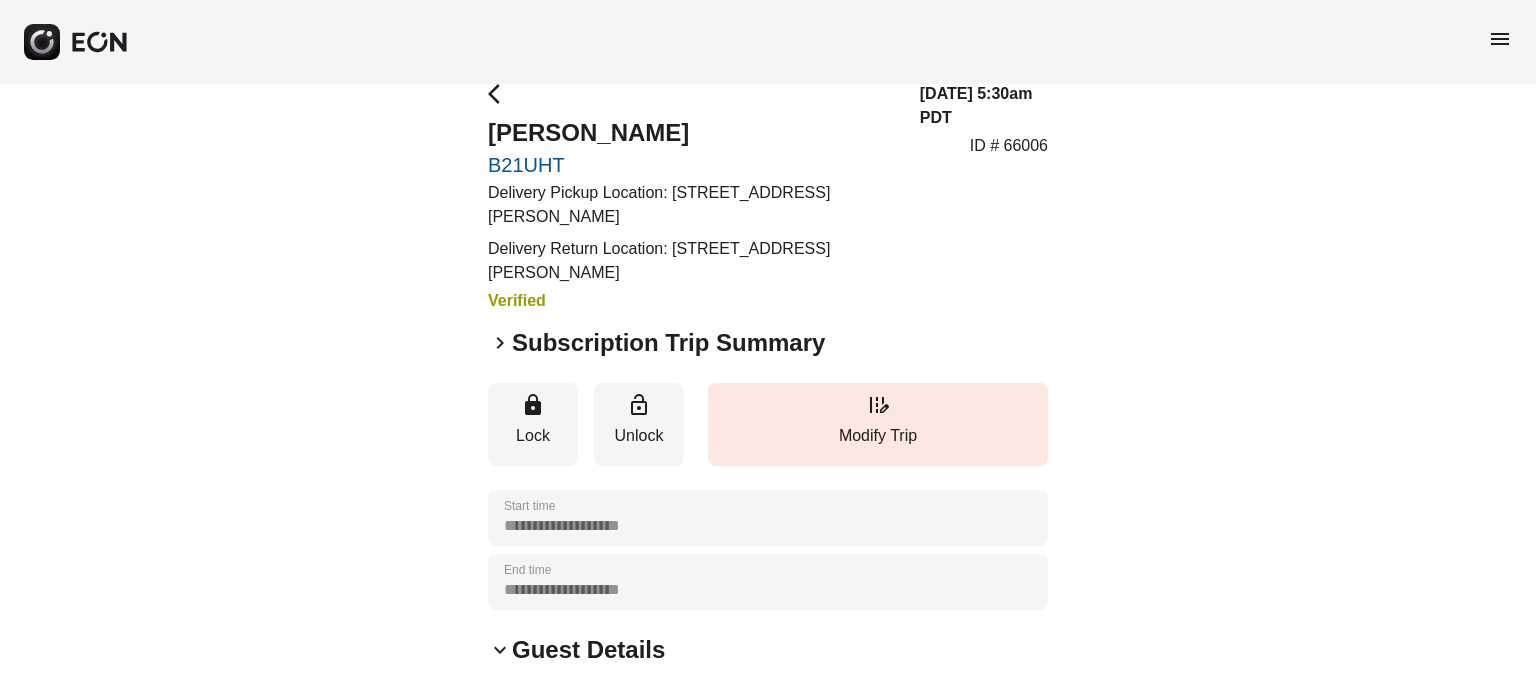 scroll, scrollTop: 0, scrollLeft: 0, axis: both 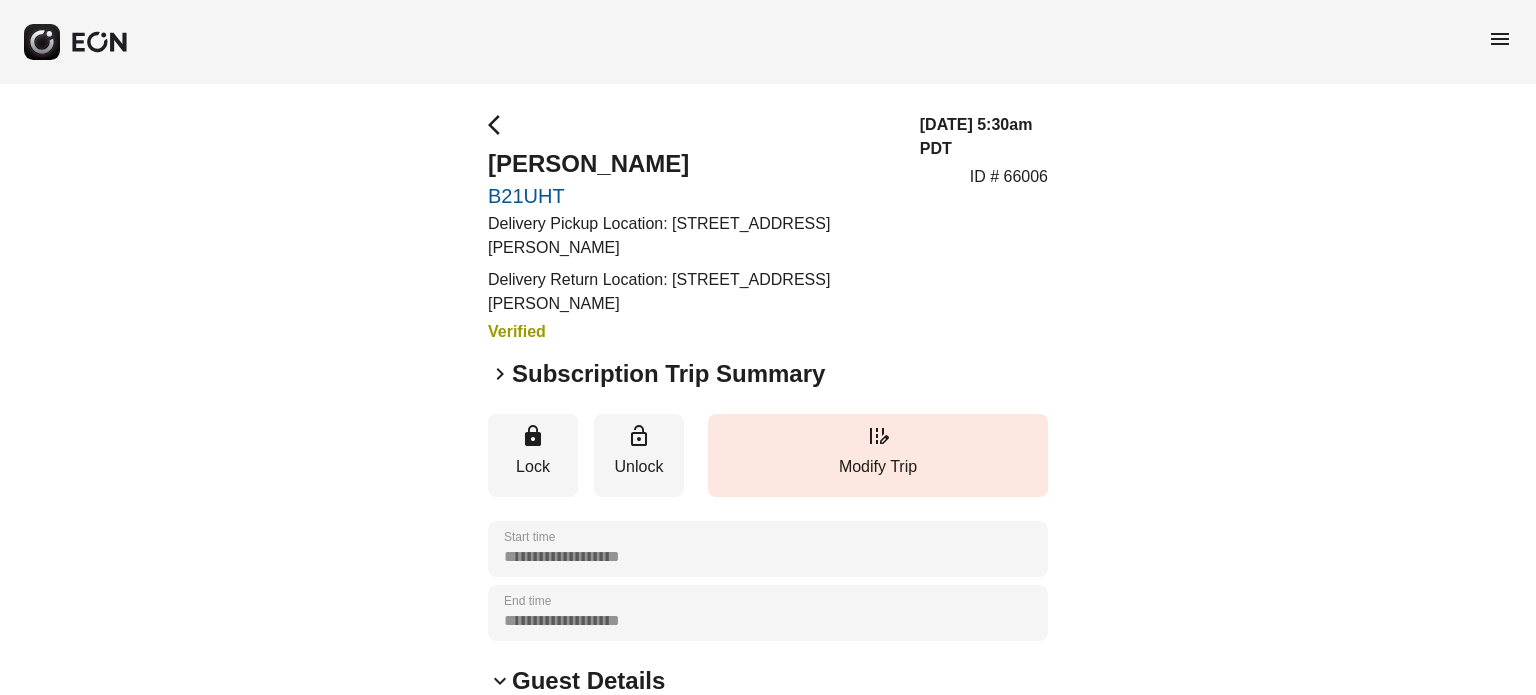 drag, startPoint x: 672, startPoint y: 218, endPoint x: 686, endPoint y: 251, distance: 35.846897 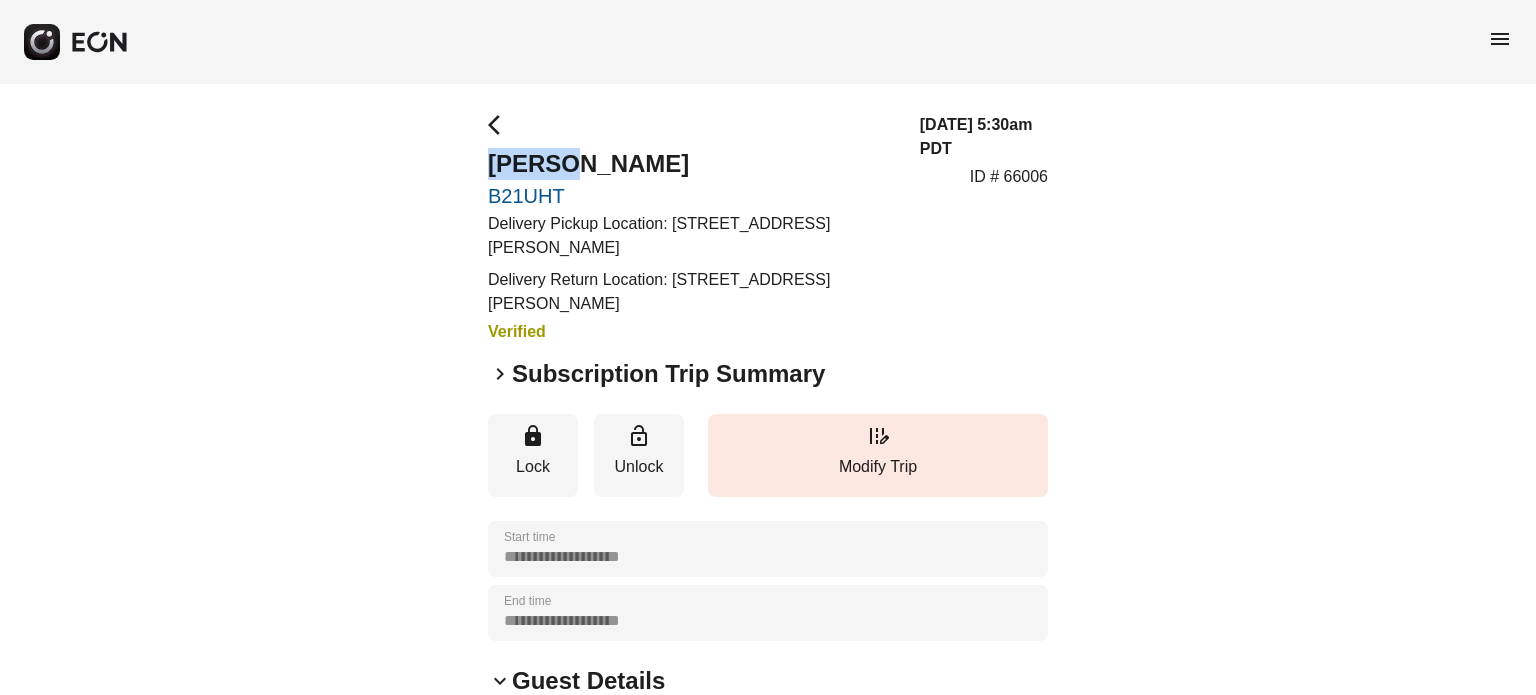 click on "Payam Cherchian" at bounding box center (692, 164) 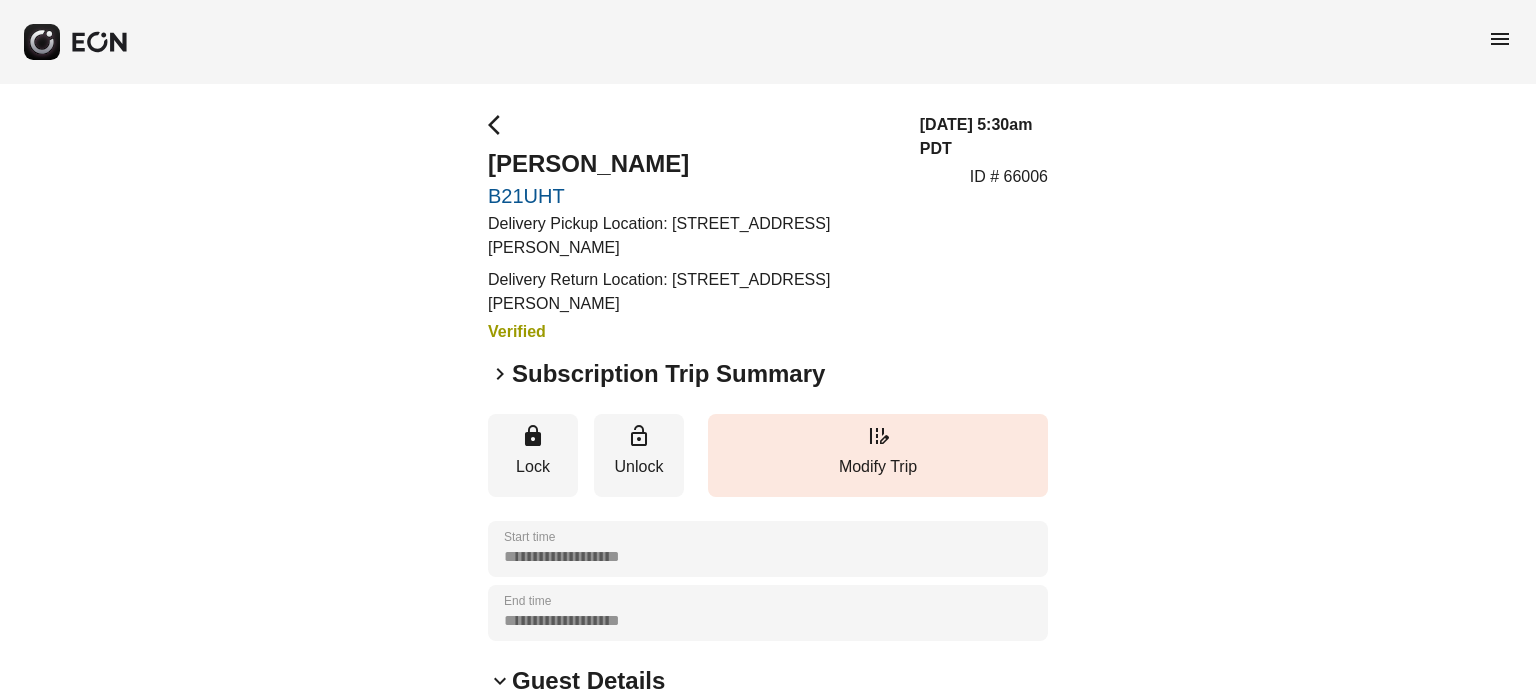 click on "Payam Cherchian" at bounding box center (692, 164) 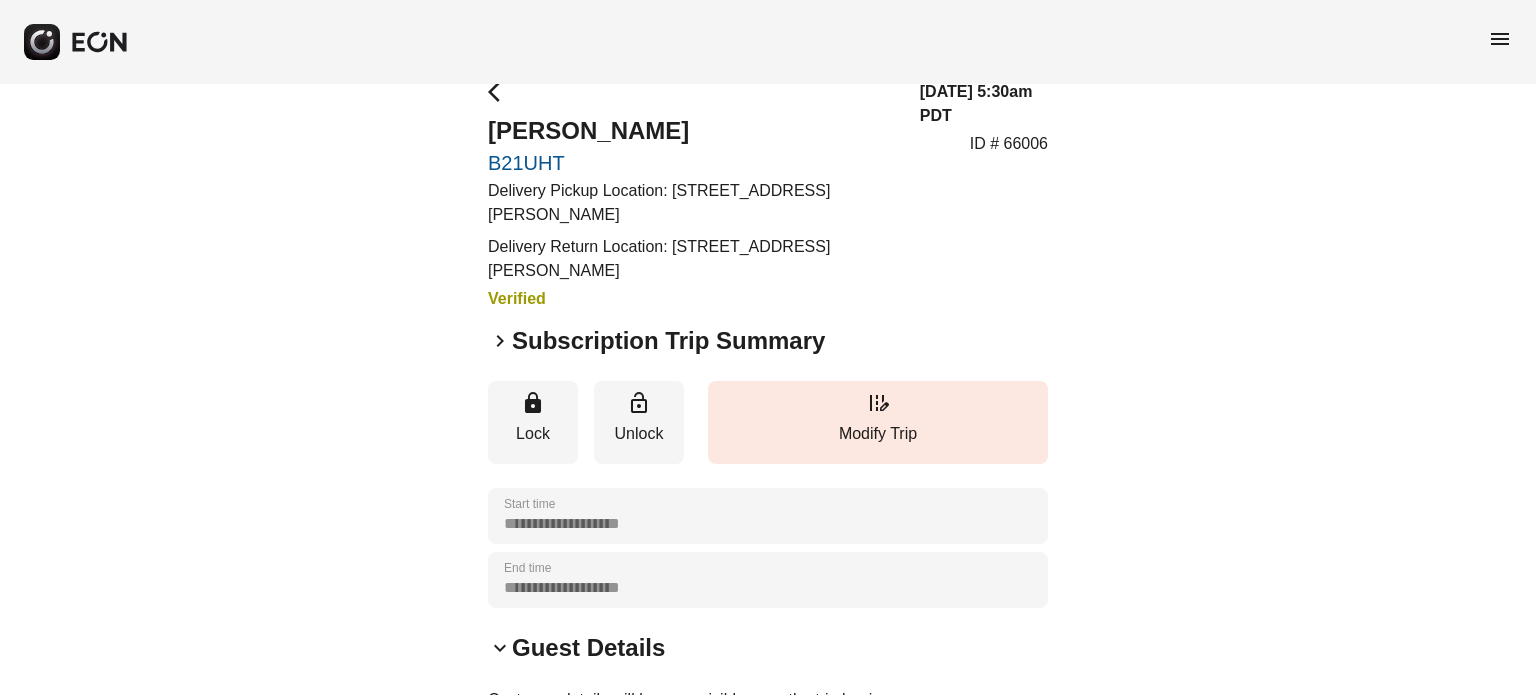 scroll, scrollTop: 0, scrollLeft: 0, axis: both 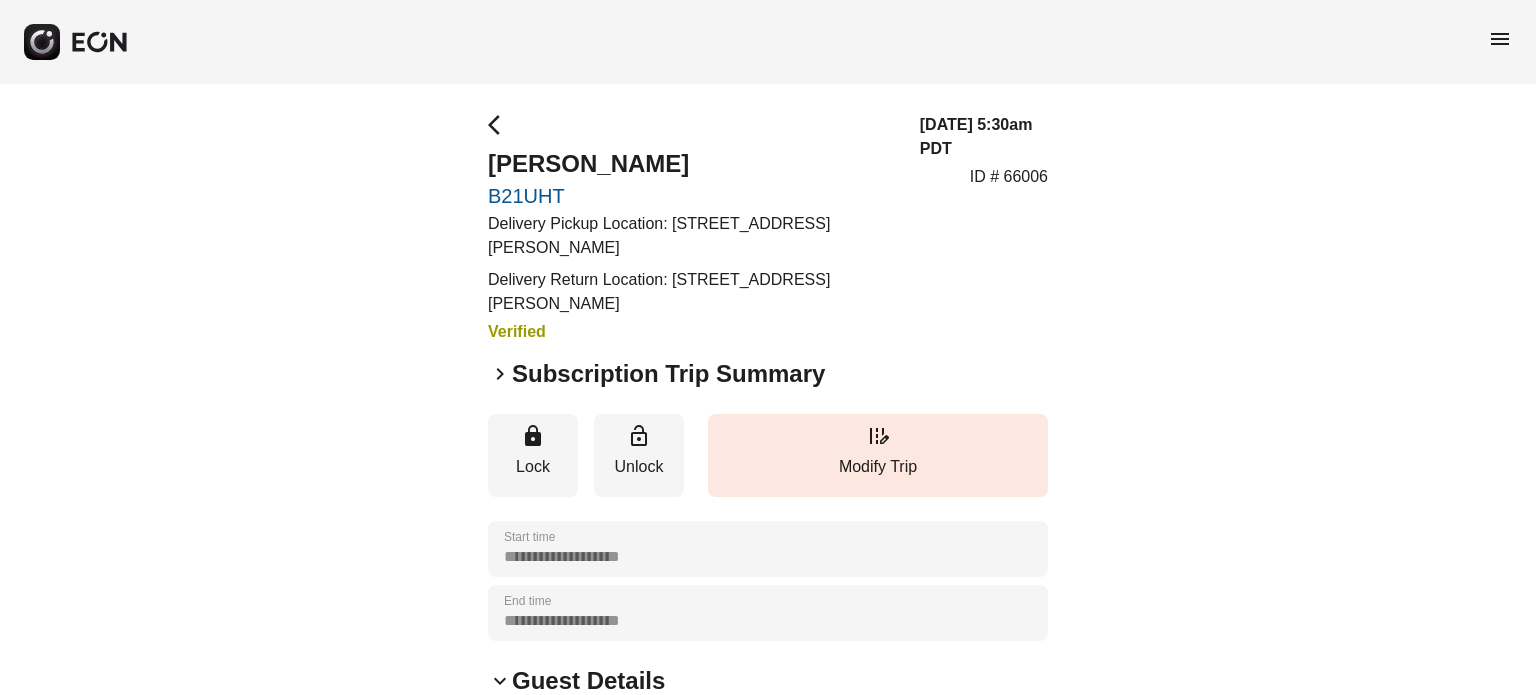 click on "ID # 66006" at bounding box center [1009, 177] 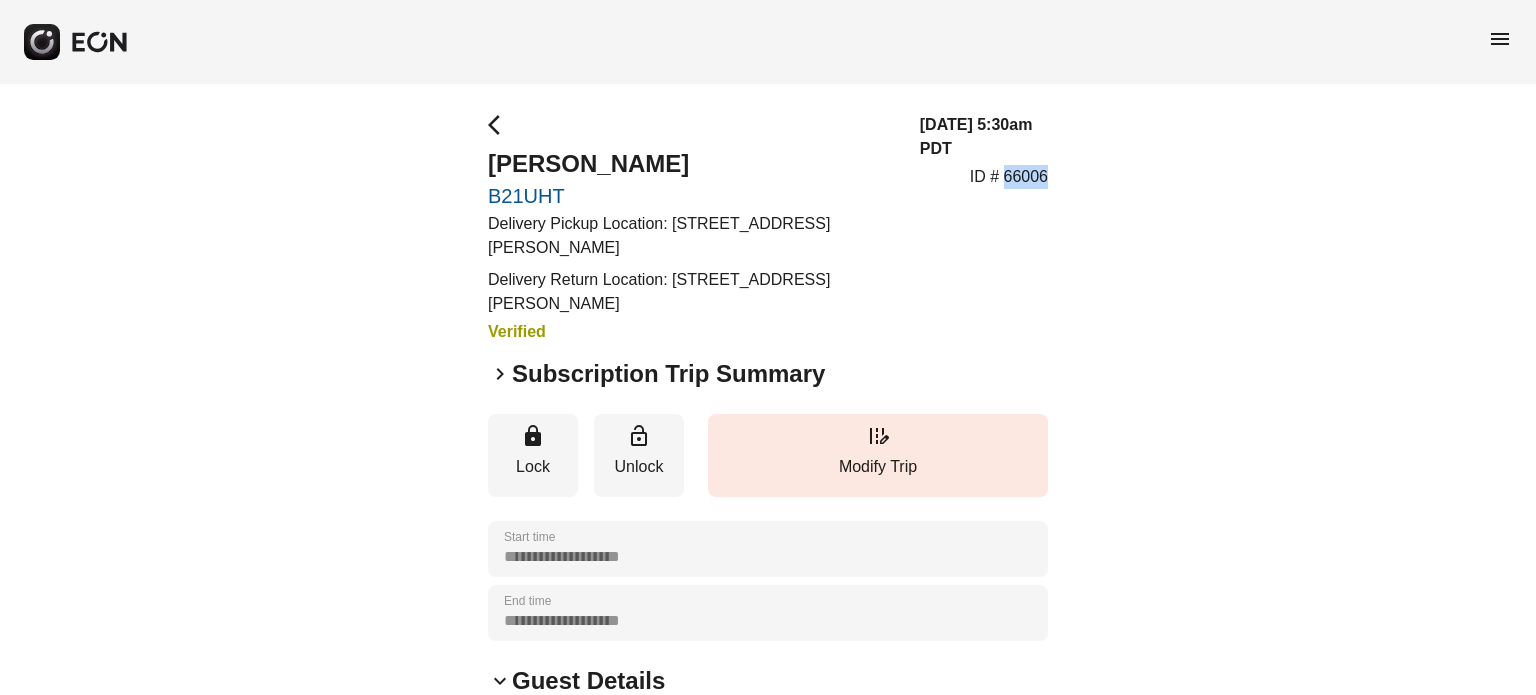 click on "ID # 66006" at bounding box center [1009, 177] 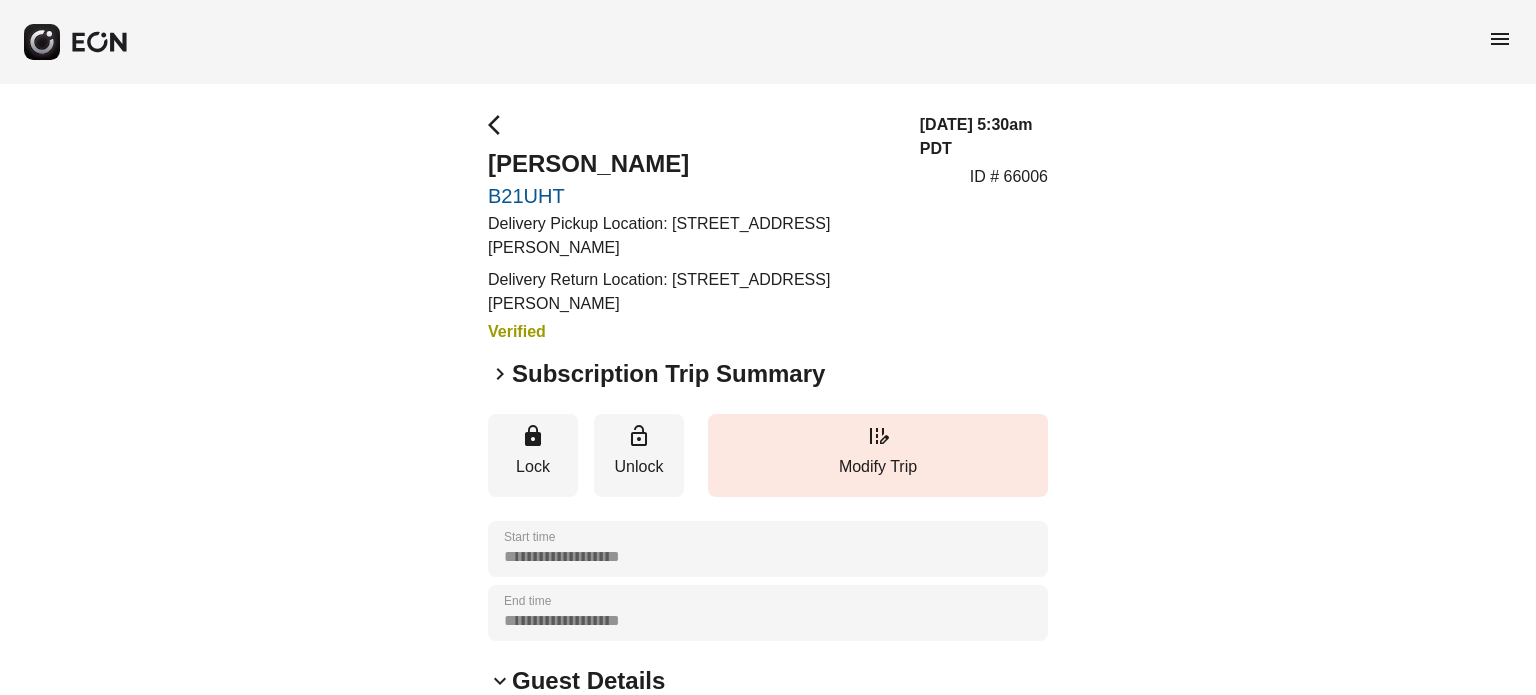 drag, startPoint x: 324, startPoint y: 376, endPoint x: 325, endPoint y: 362, distance: 14.035668 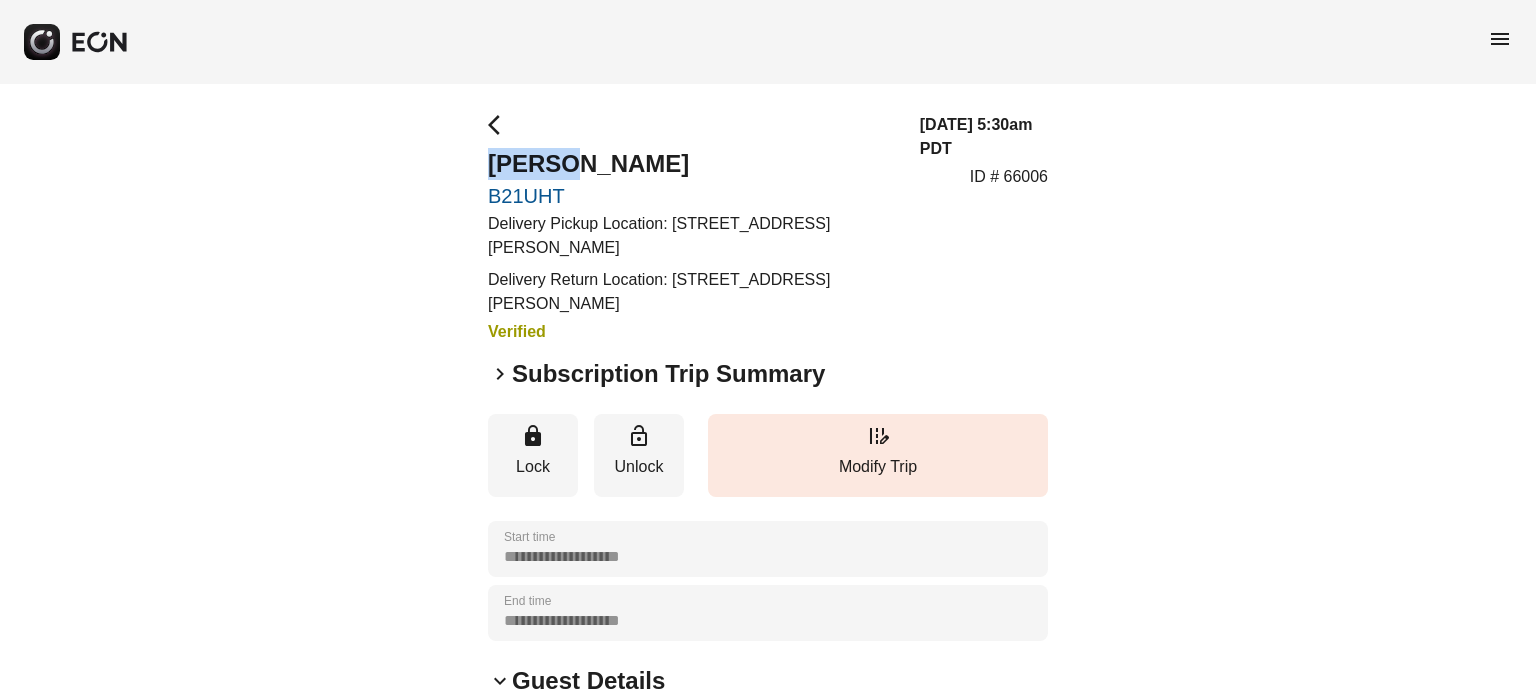click on "[PERSON_NAME]" at bounding box center (692, 164) 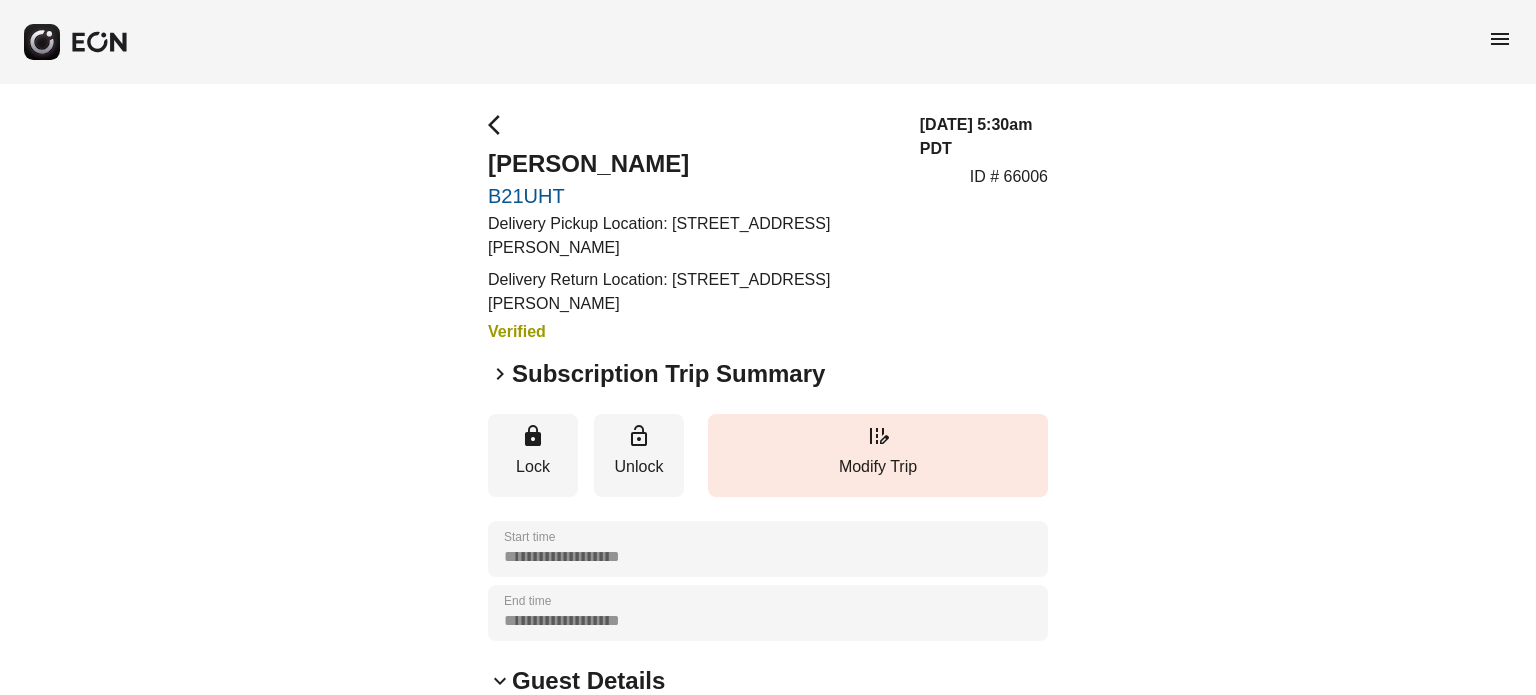 click on "arrow_back_ios Payam Cherchian B21UHT Delivery Pickup Location: 754 North Alfred Street, Los Angeles, CA, USA Delivery Return Location: 754 North Alfred Street, Los Angeles, CA, USA Verified" at bounding box center (692, 228) 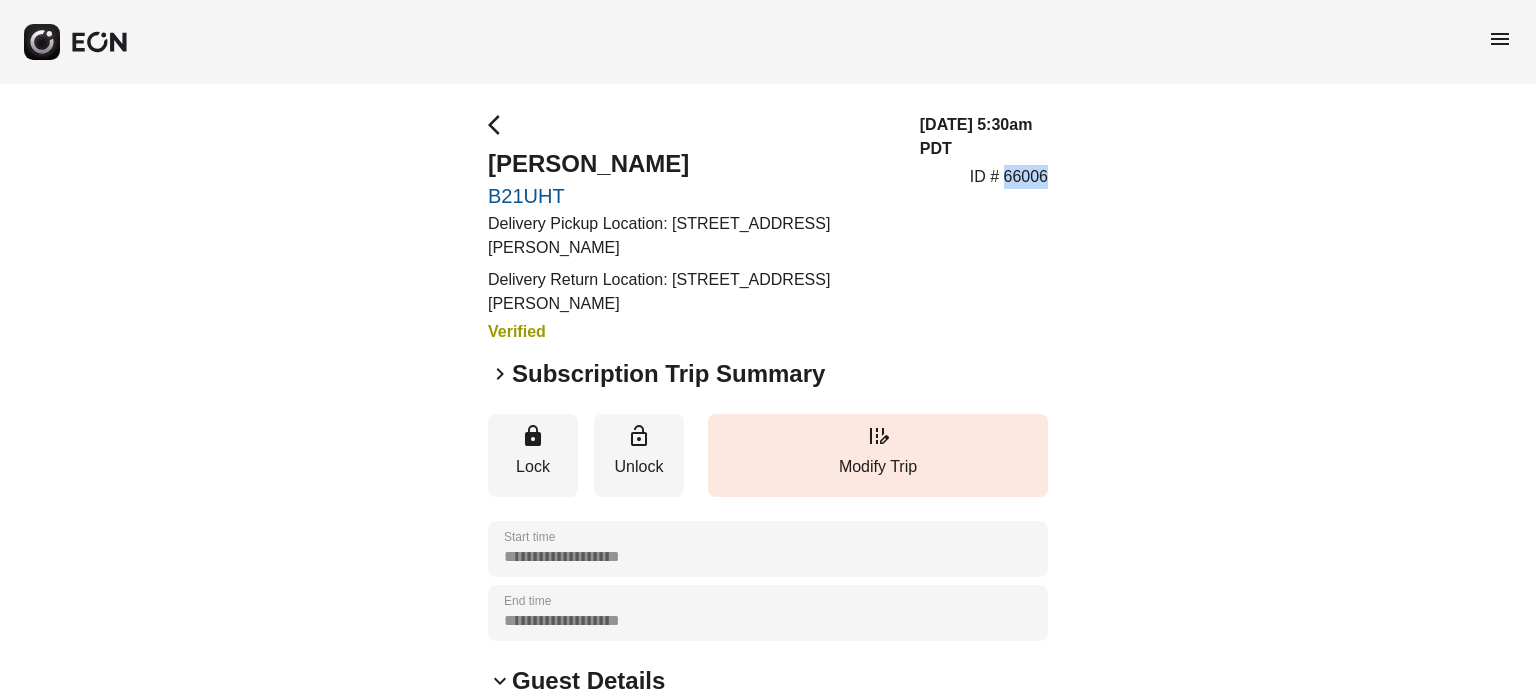 click on "ID # 66006" at bounding box center [1009, 177] 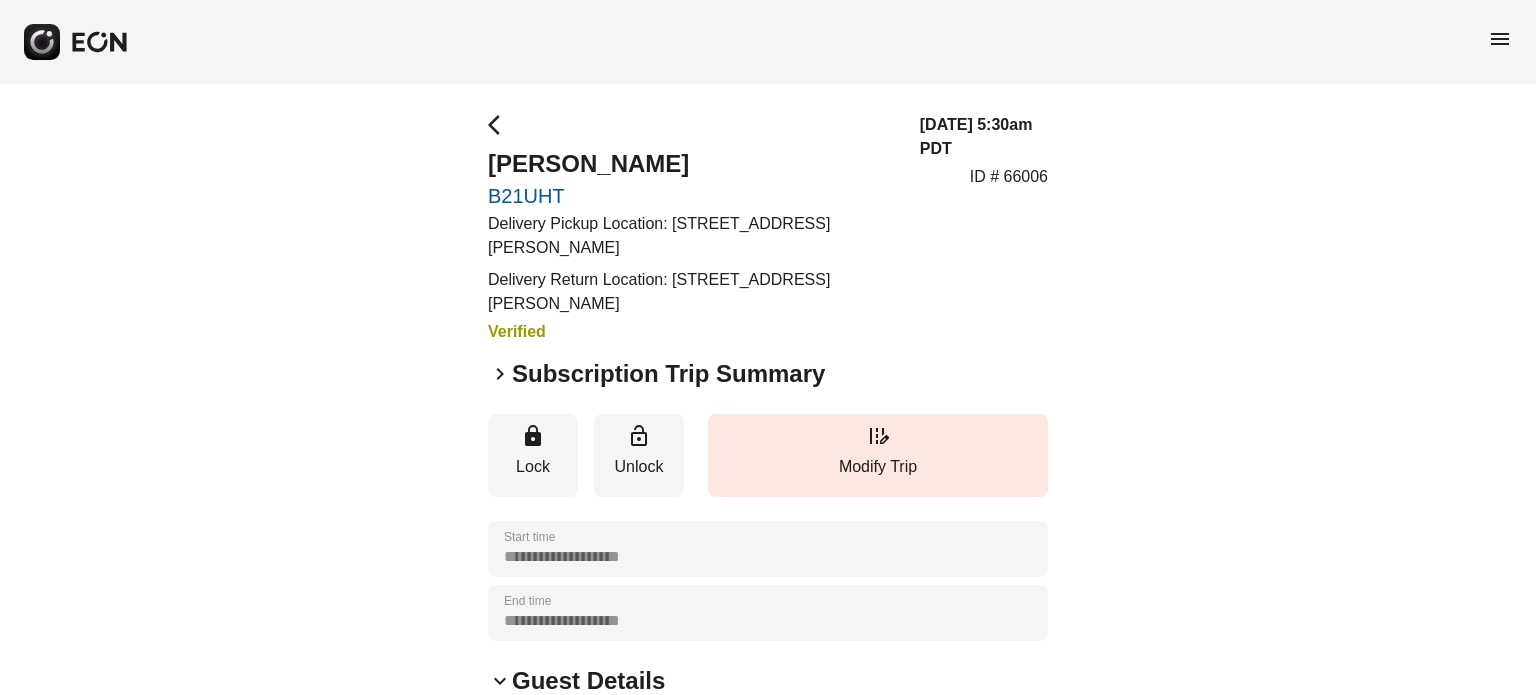 click on "Payam Cherchian" at bounding box center (692, 164) 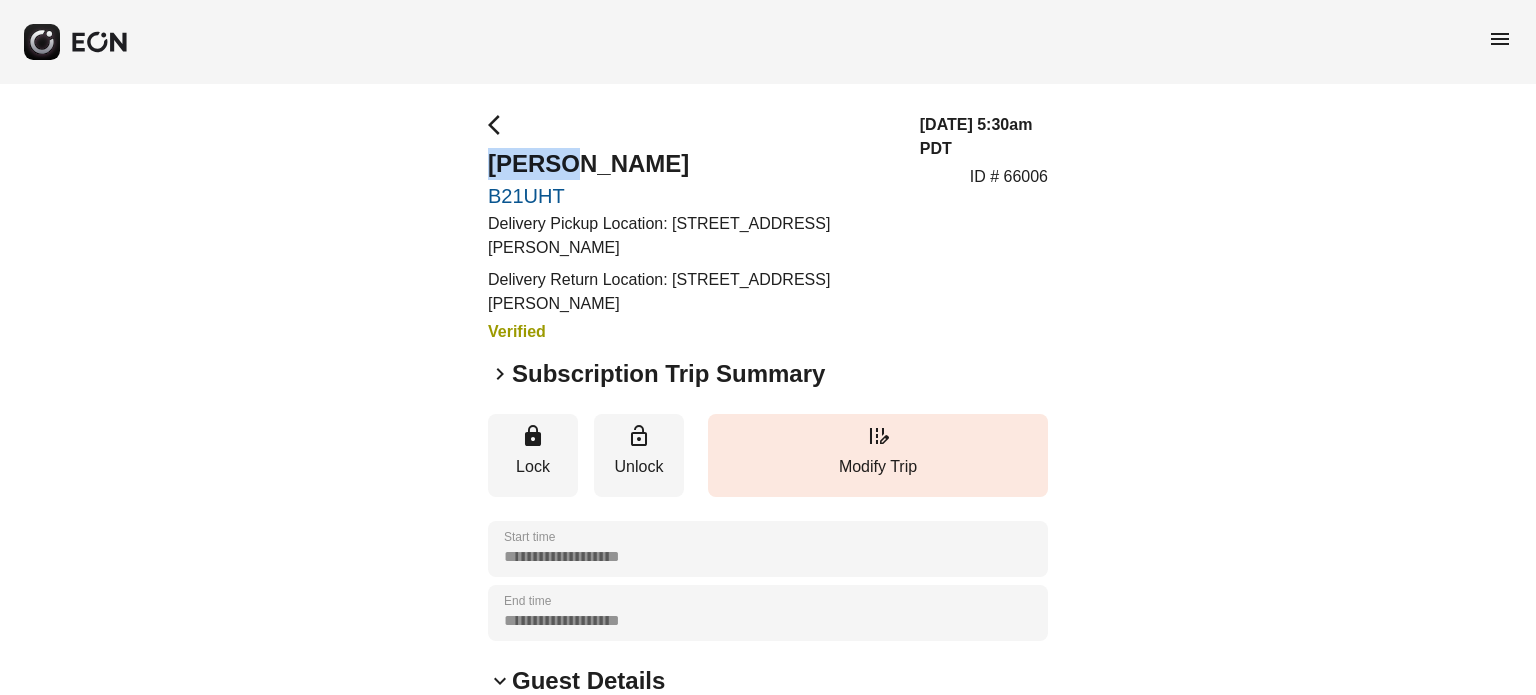 click on "Payam Cherchian" at bounding box center [692, 164] 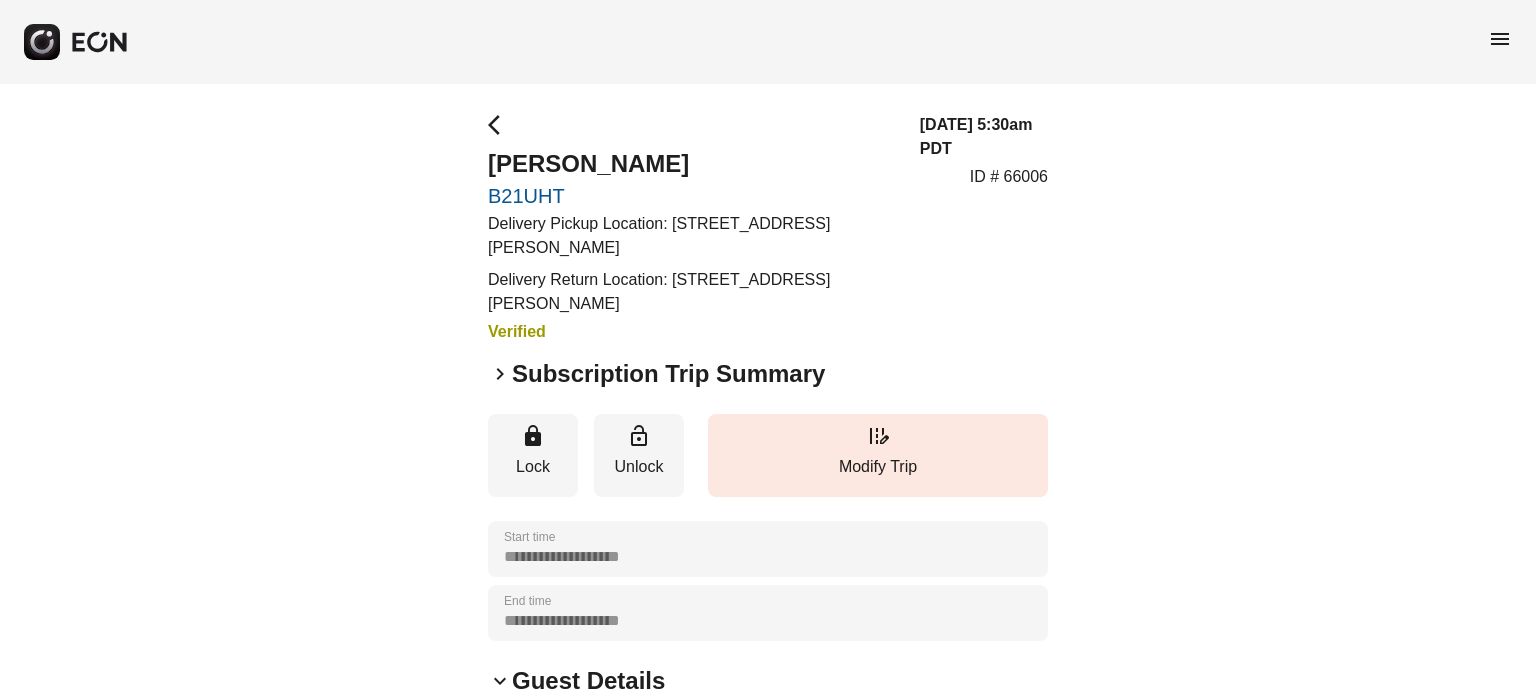 click on "Payam Cherchian" at bounding box center (692, 164) 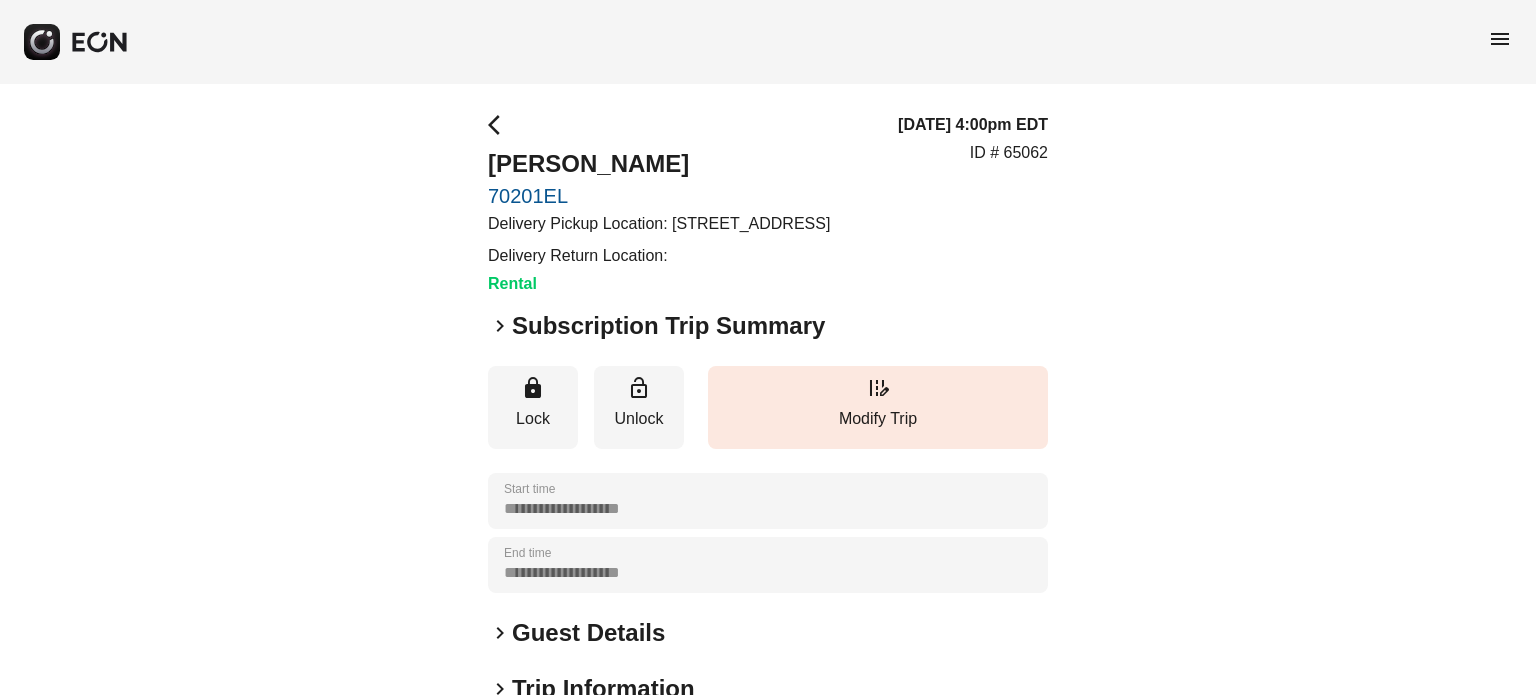 scroll, scrollTop: 0, scrollLeft: 0, axis: both 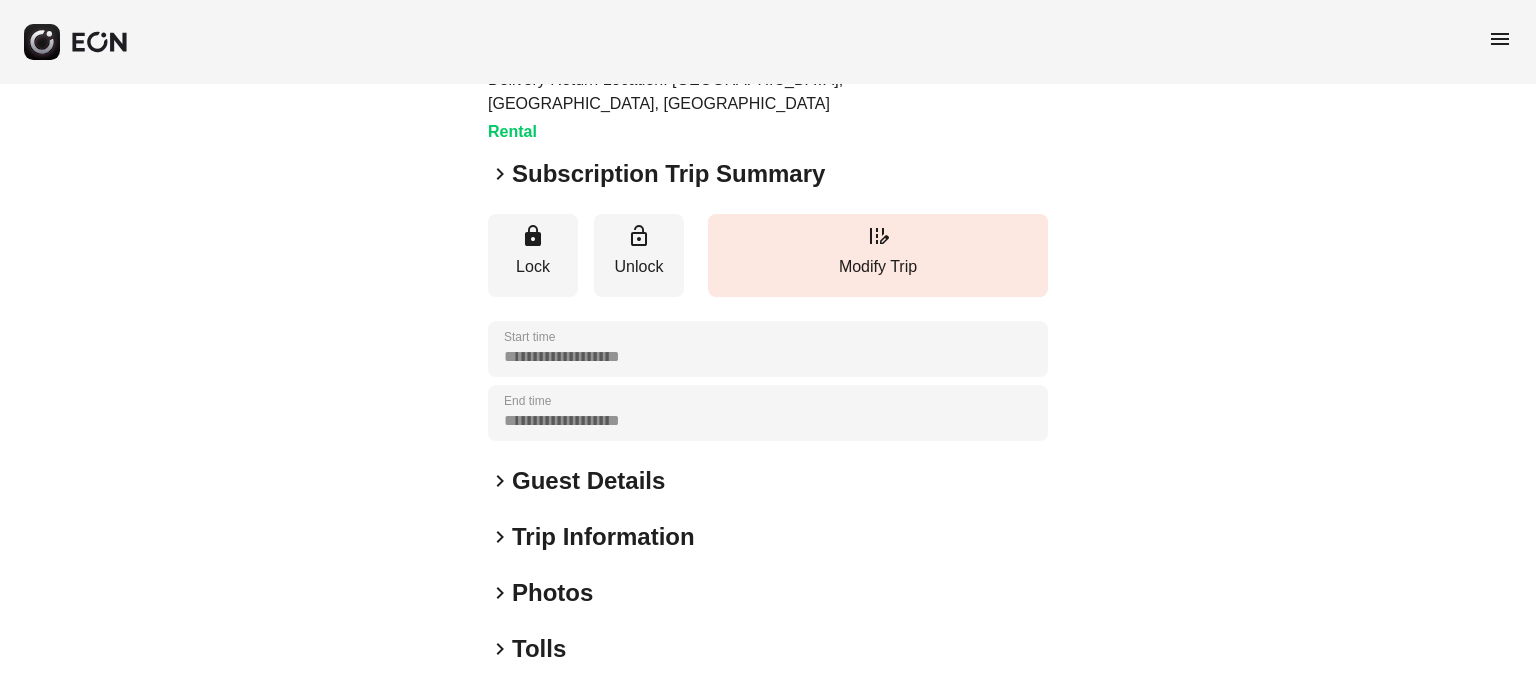 click on "Guest Details" at bounding box center [588, 481] 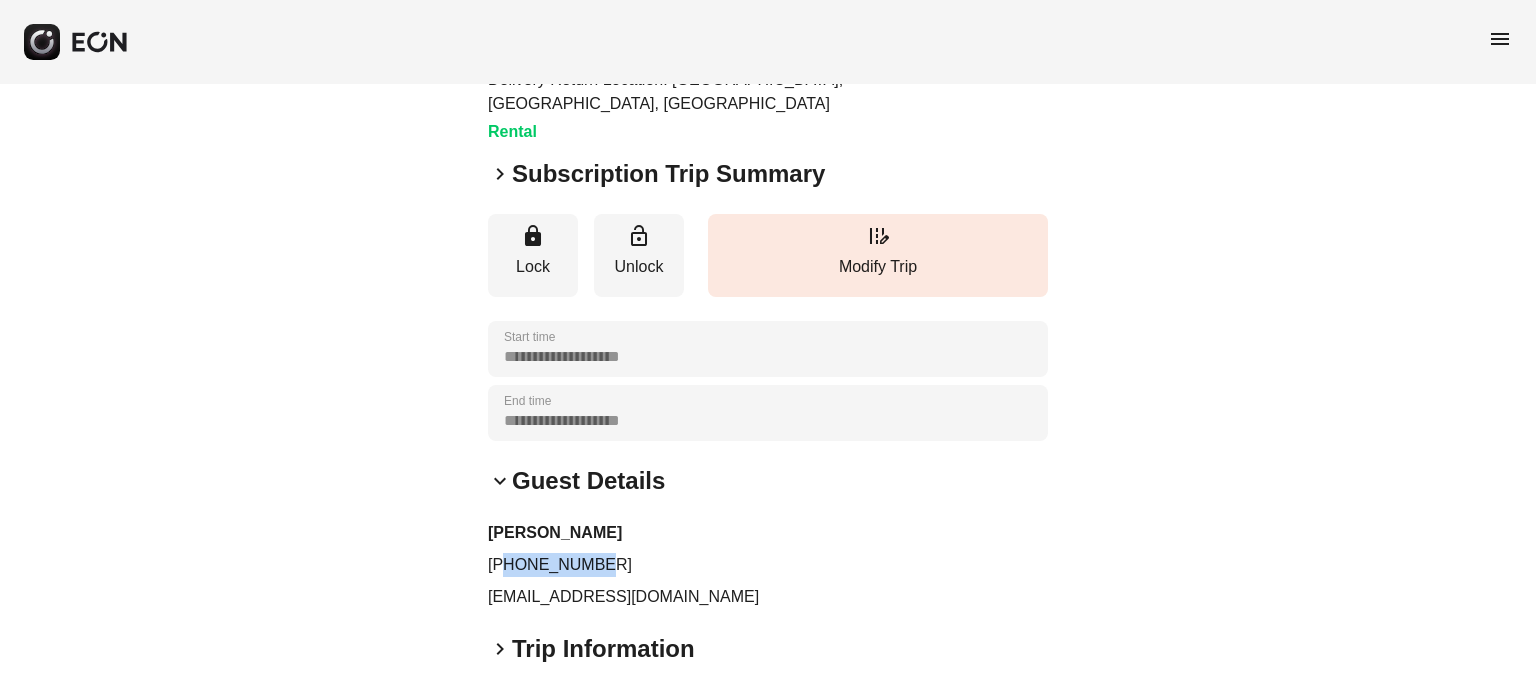drag, startPoint x: 596, startPoint y: 513, endPoint x: 508, endPoint y: 511, distance: 88.02273 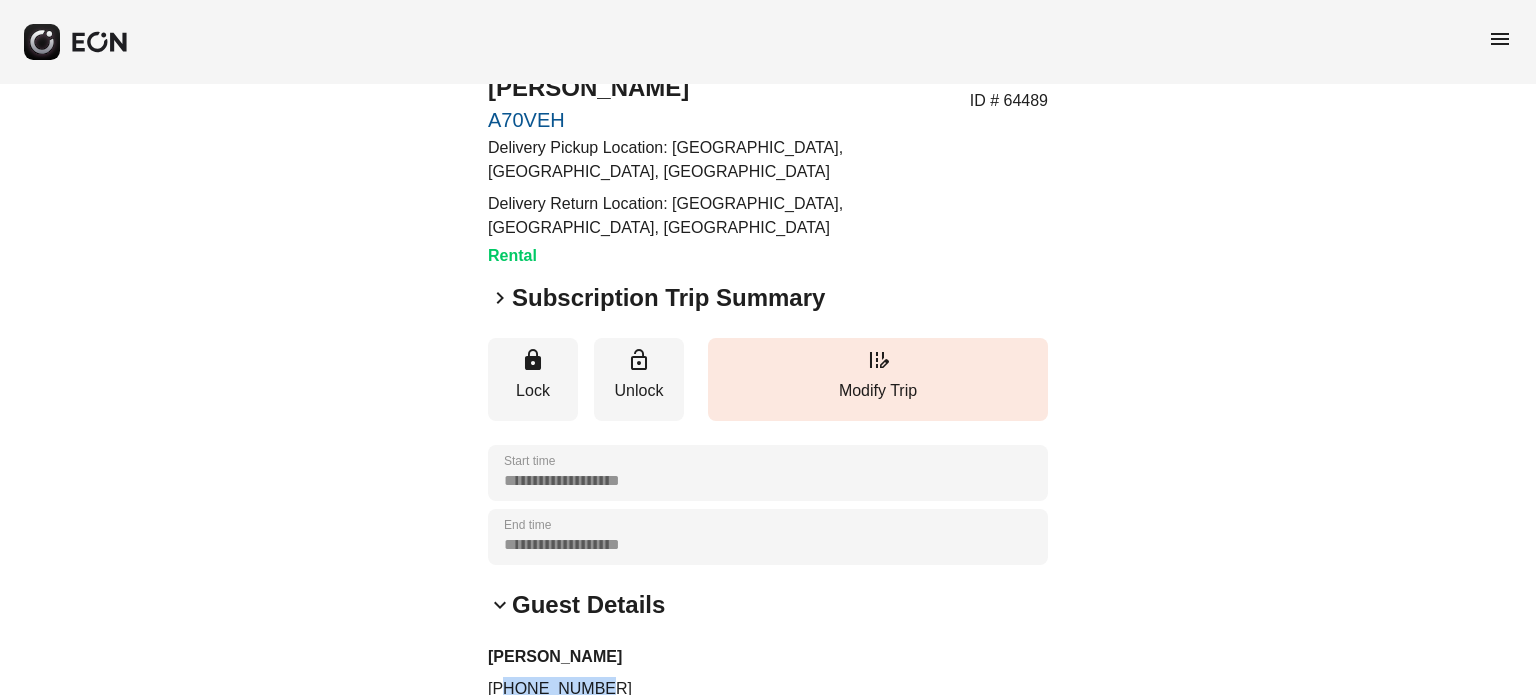 scroll, scrollTop: 0, scrollLeft: 0, axis: both 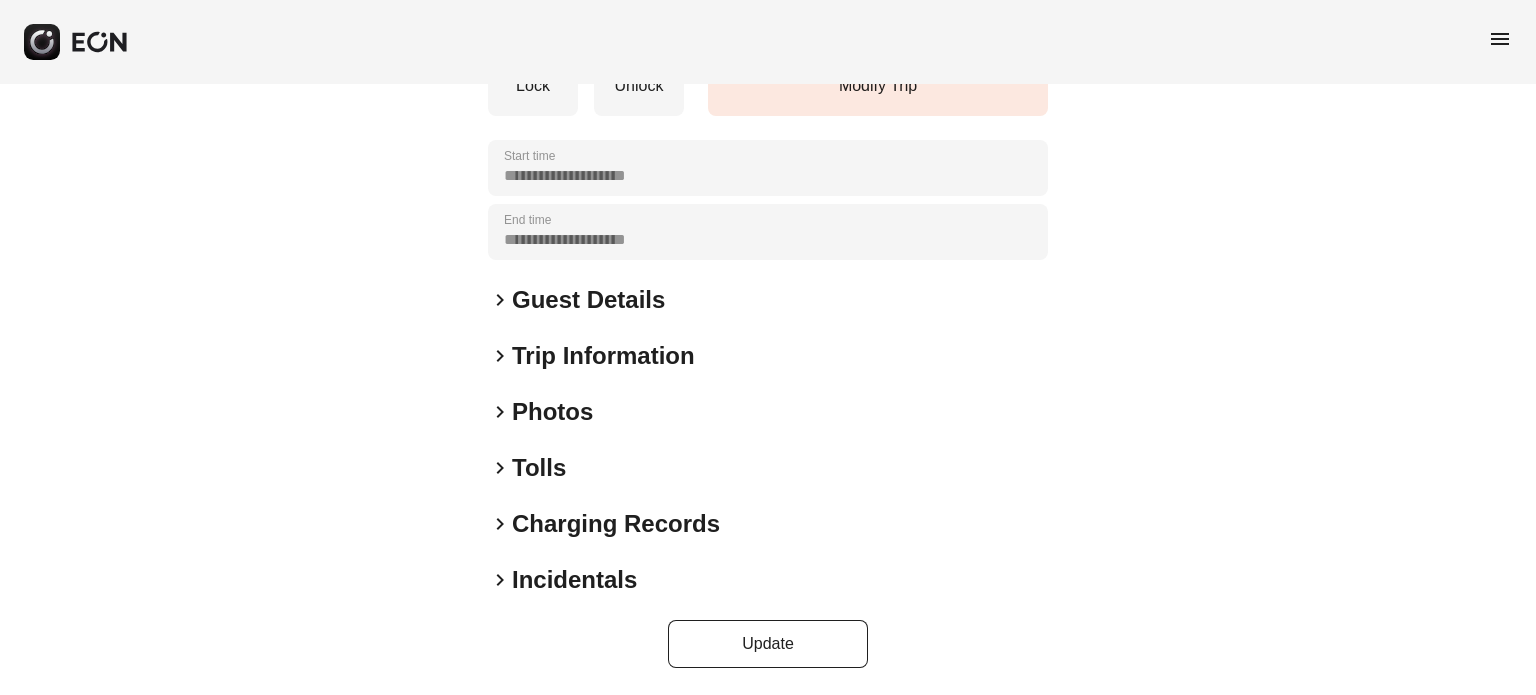drag, startPoint x: 566, startPoint y: 416, endPoint x: 580, endPoint y: 404, distance: 18.439089 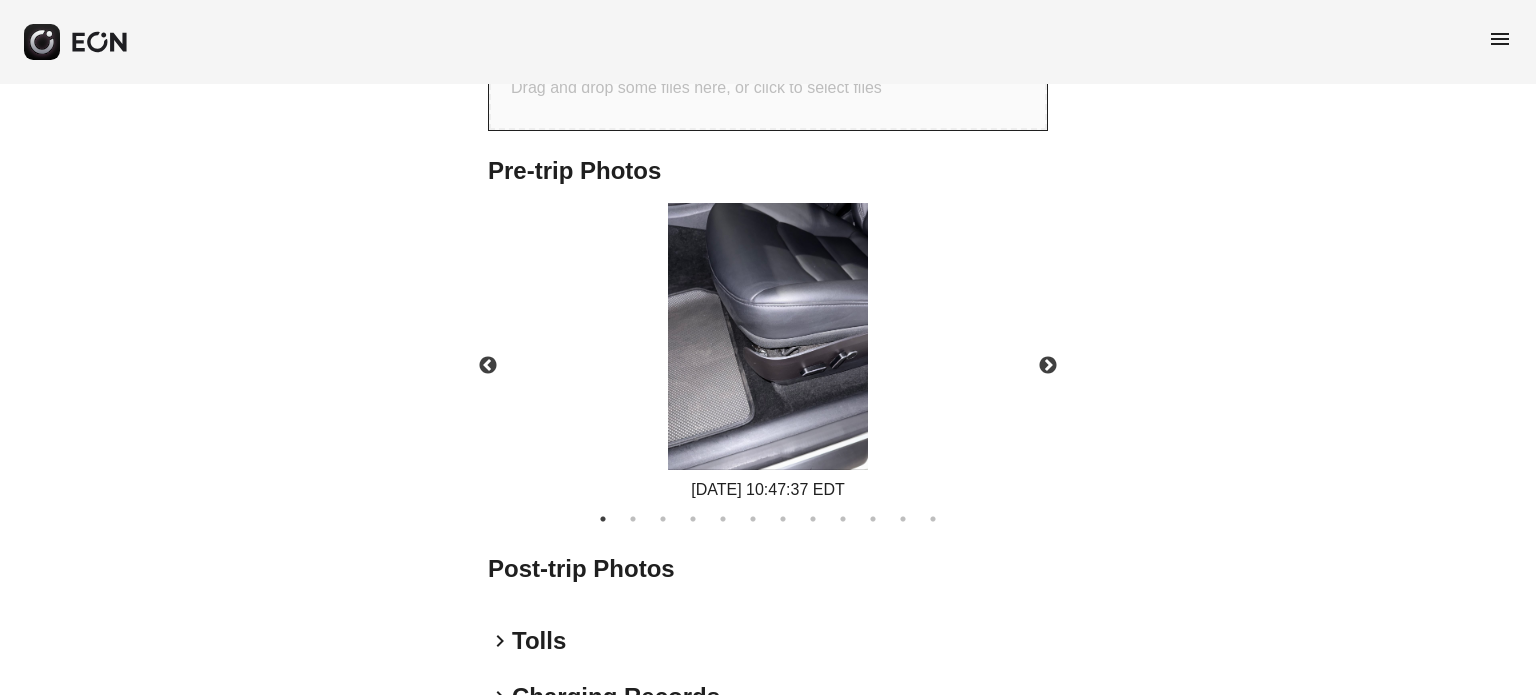 scroll, scrollTop: 901, scrollLeft: 0, axis: vertical 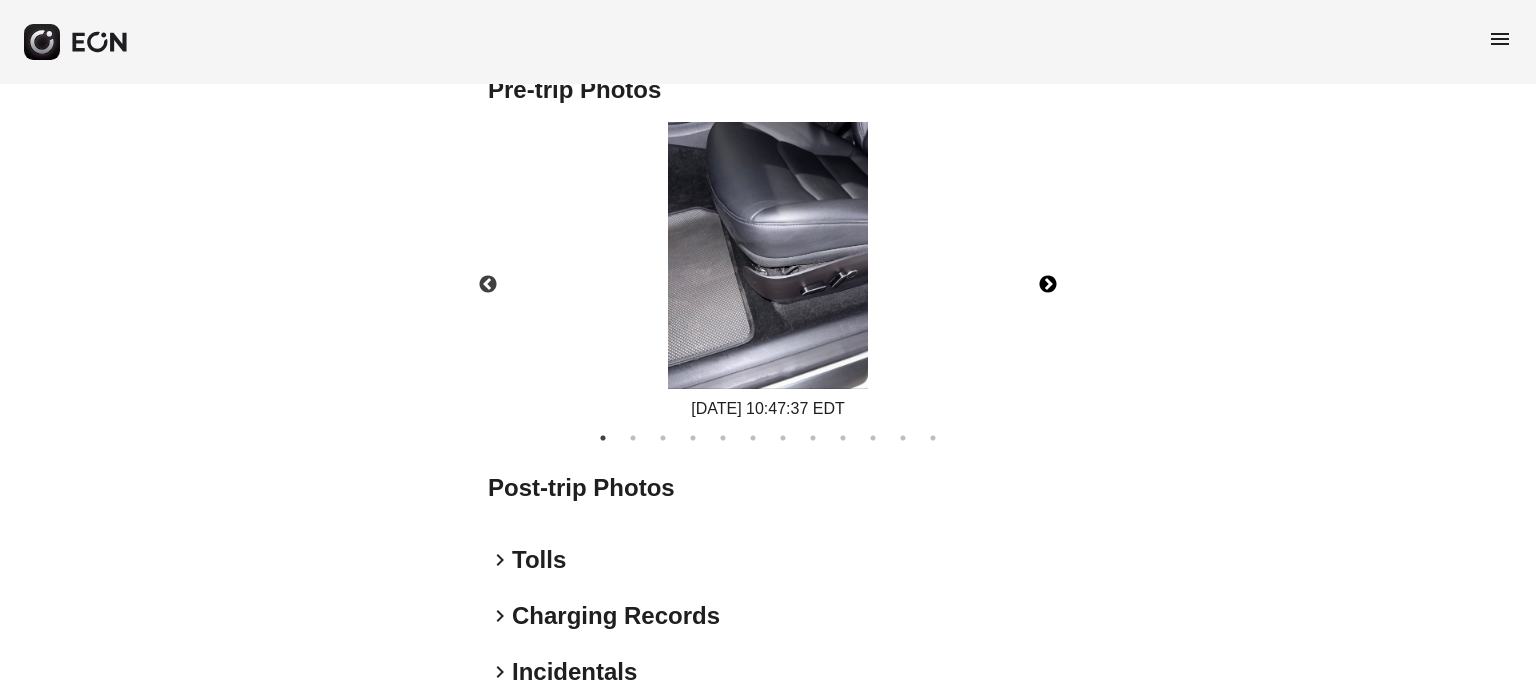 click on "Next" at bounding box center [1048, 285] 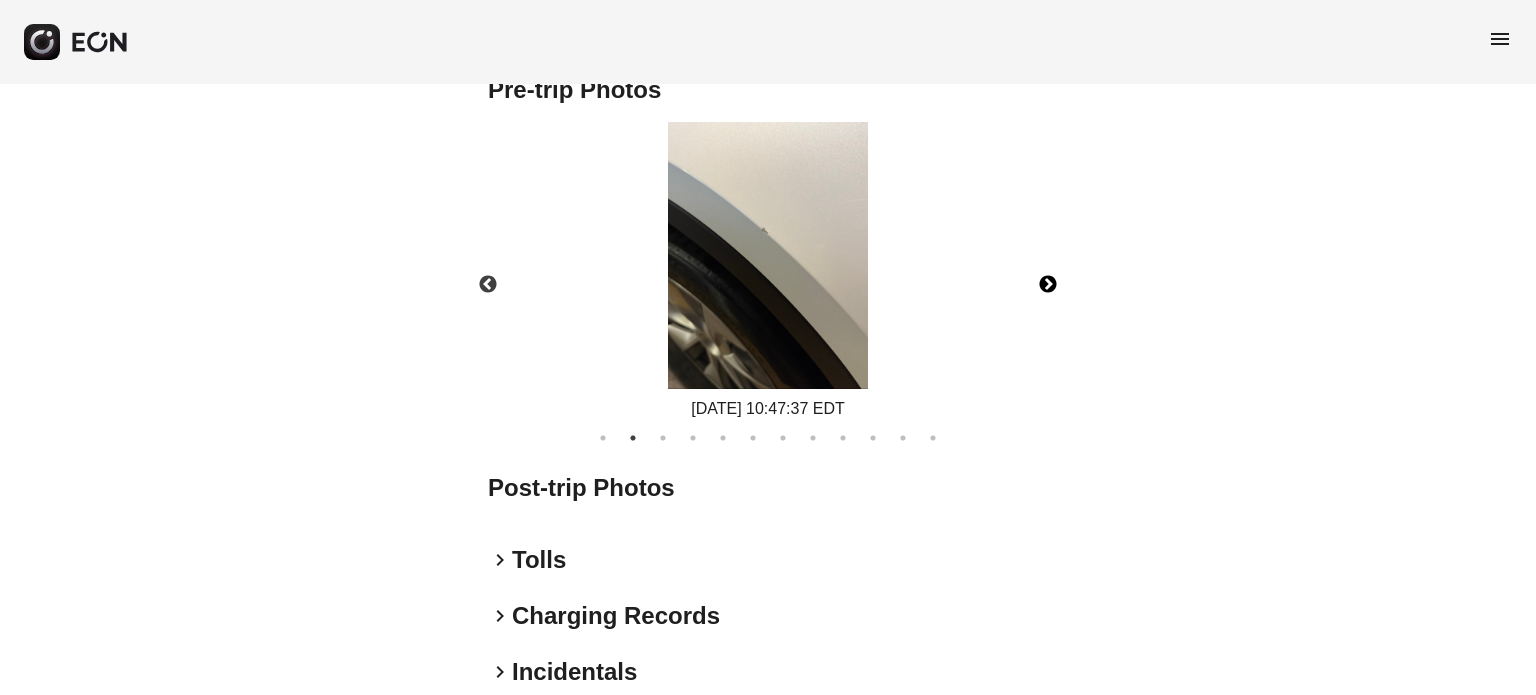 click on "Next" at bounding box center (1048, 285) 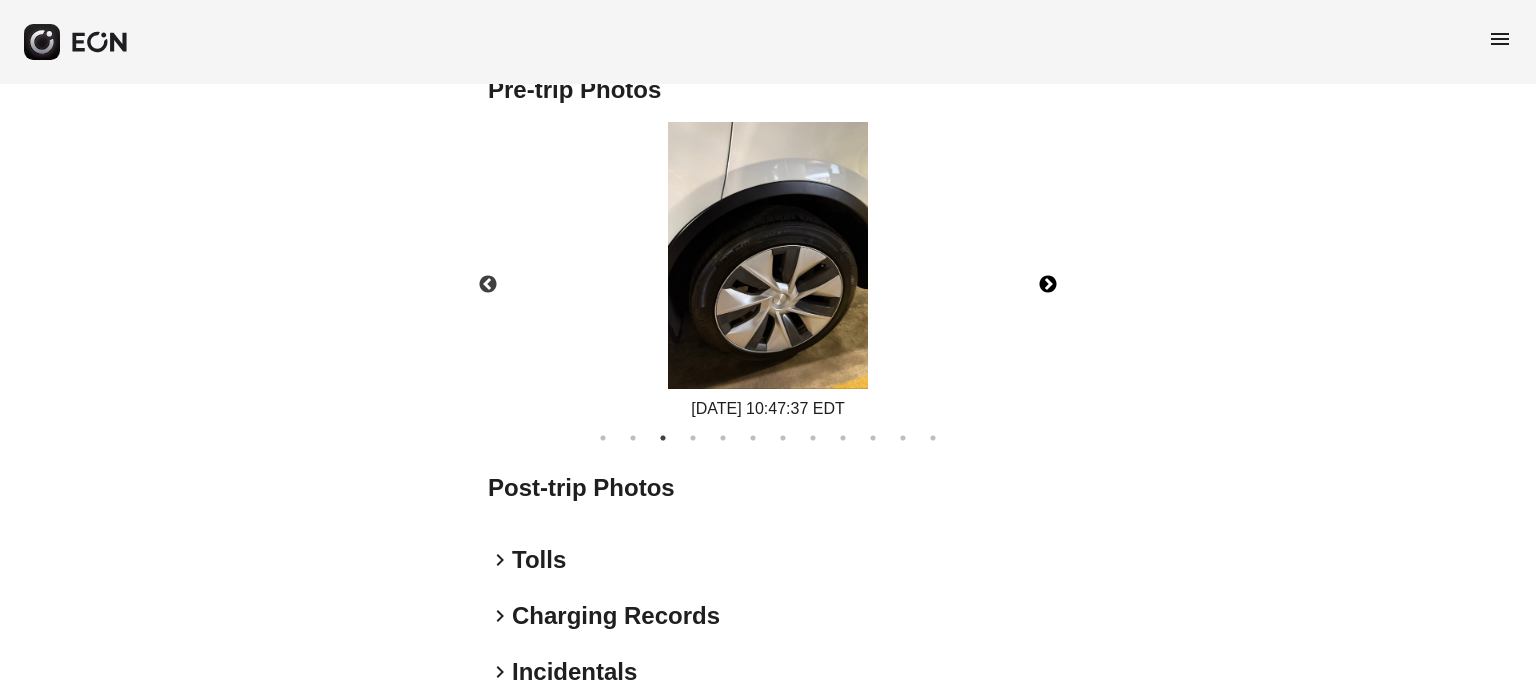 click on "Next" at bounding box center (1048, 285) 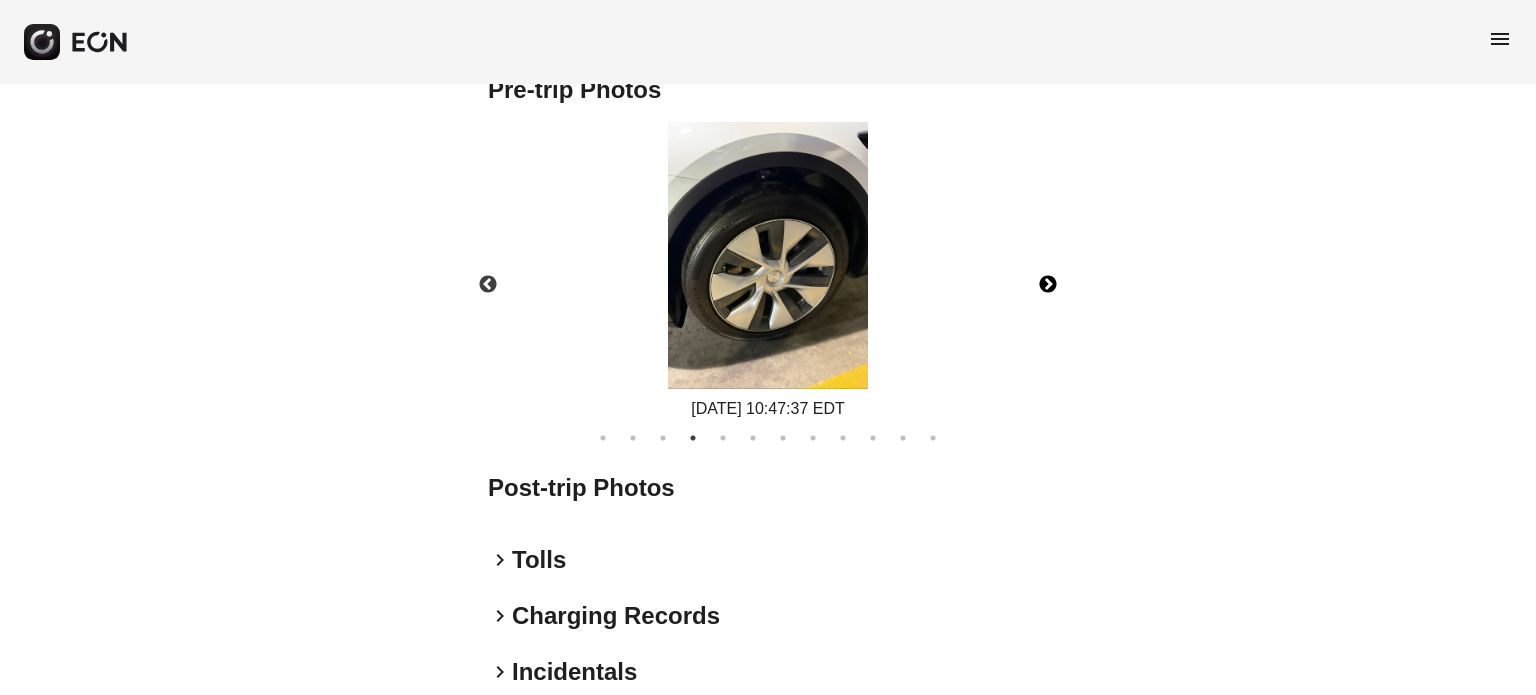 click on "Next" at bounding box center [1048, 285] 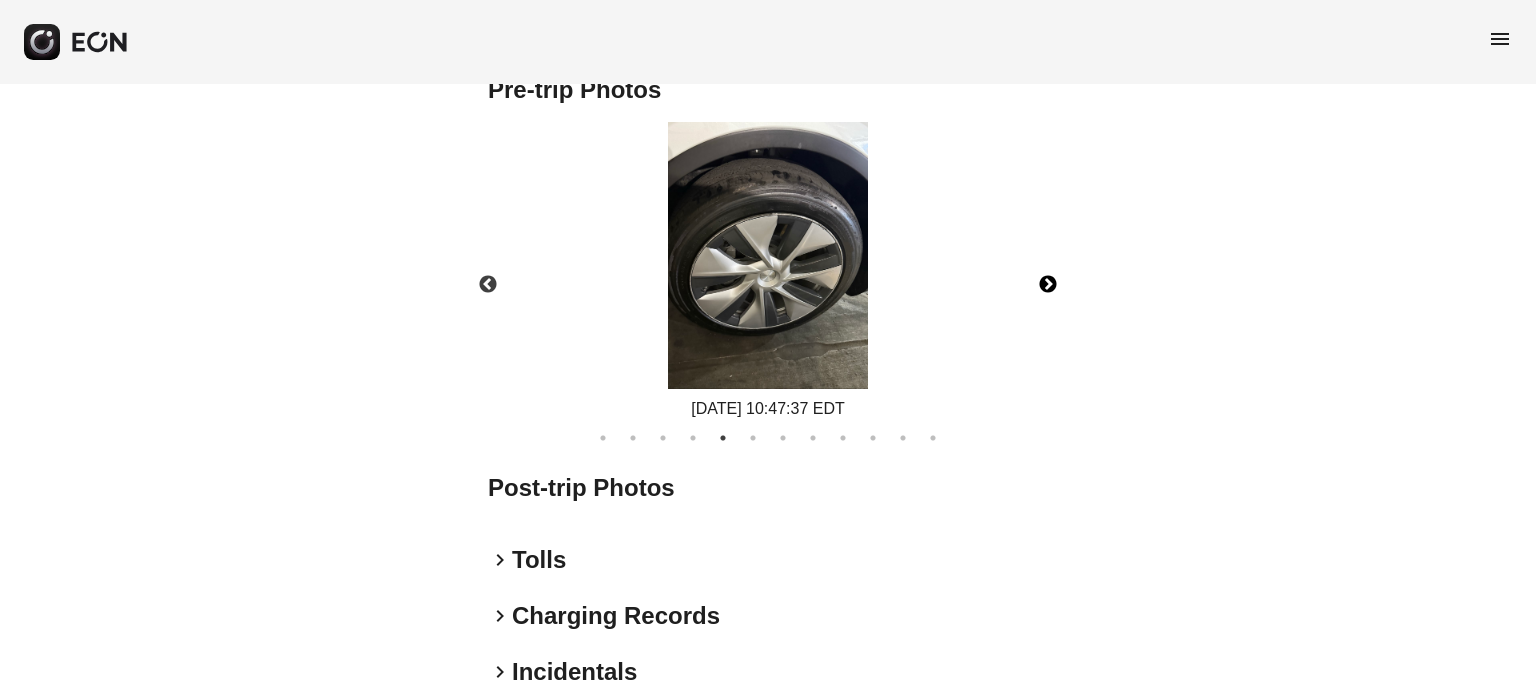 click on "Next" at bounding box center (1048, 285) 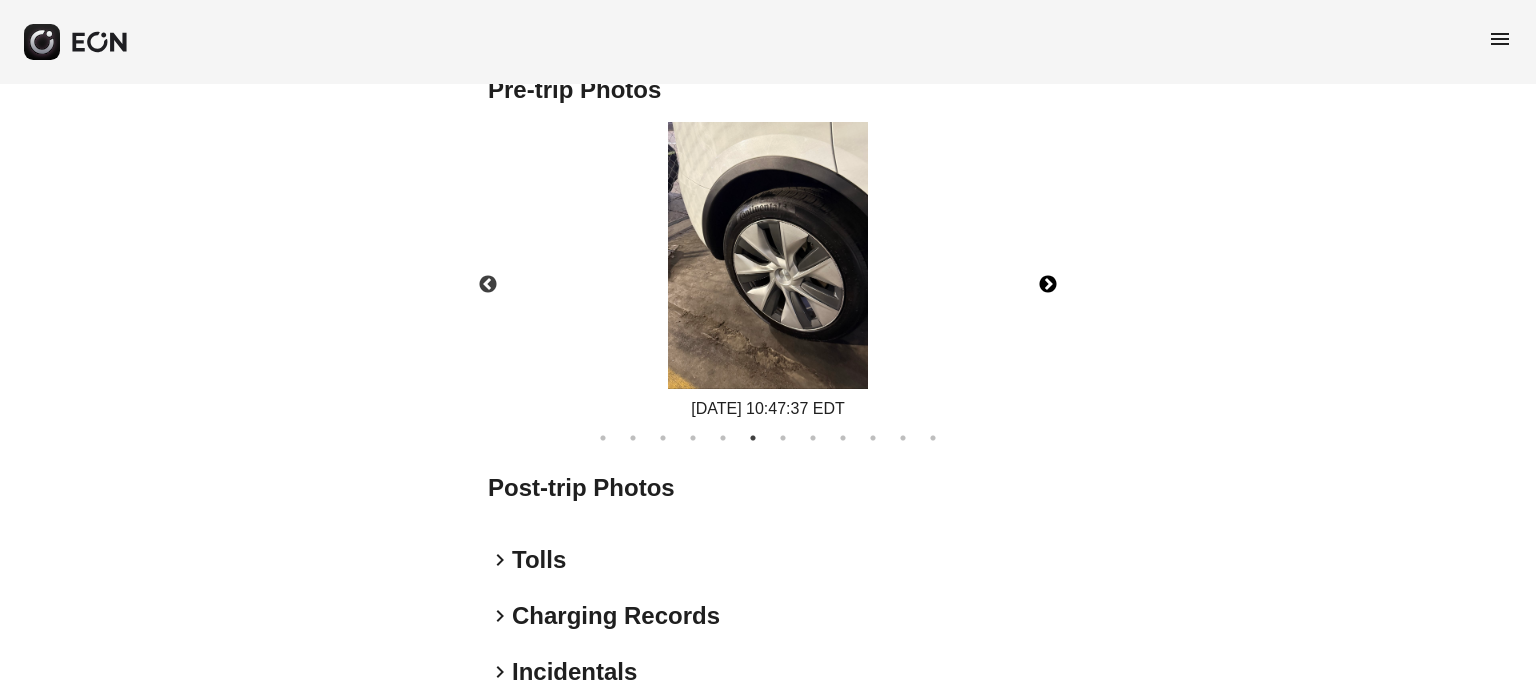 click on "Next" at bounding box center [1048, 285] 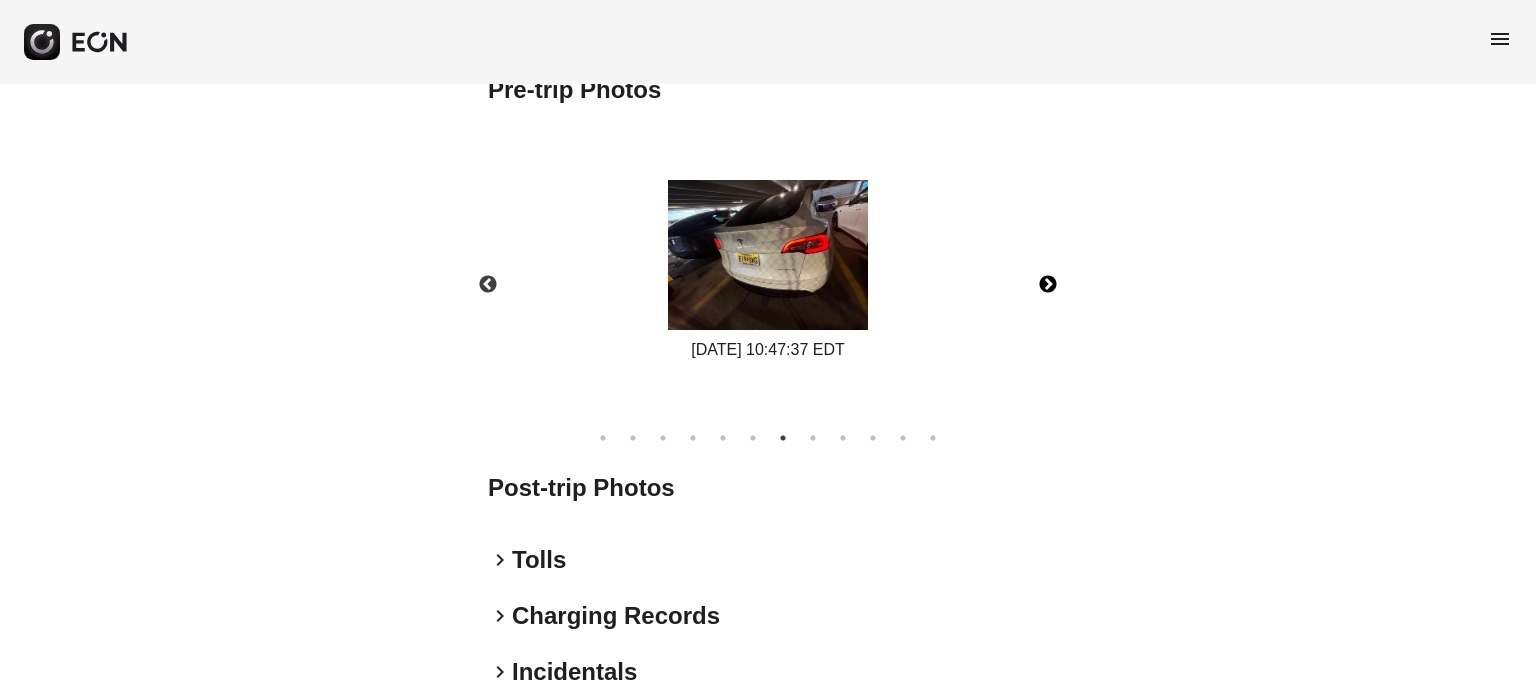 click on "Next" at bounding box center [1048, 285] 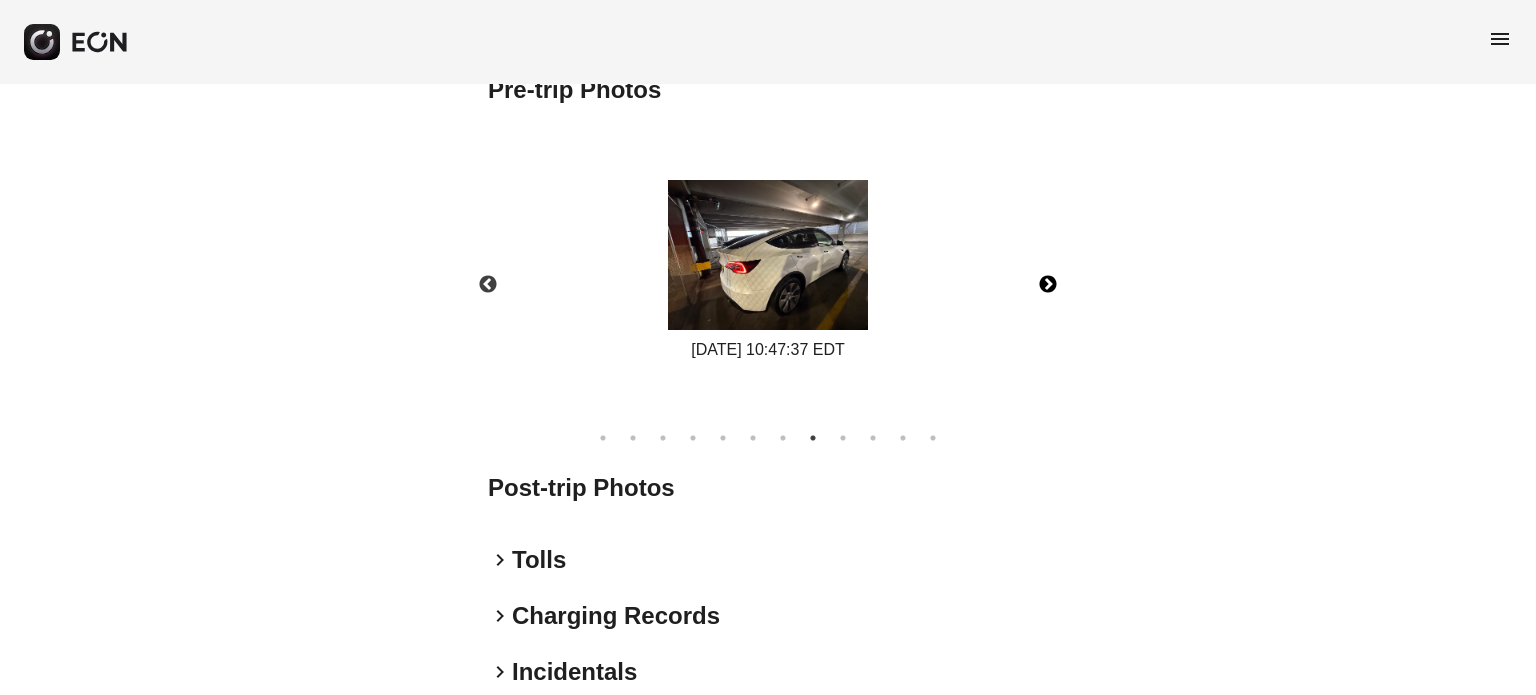 click on "Next" at bounding box center [1048, 285] 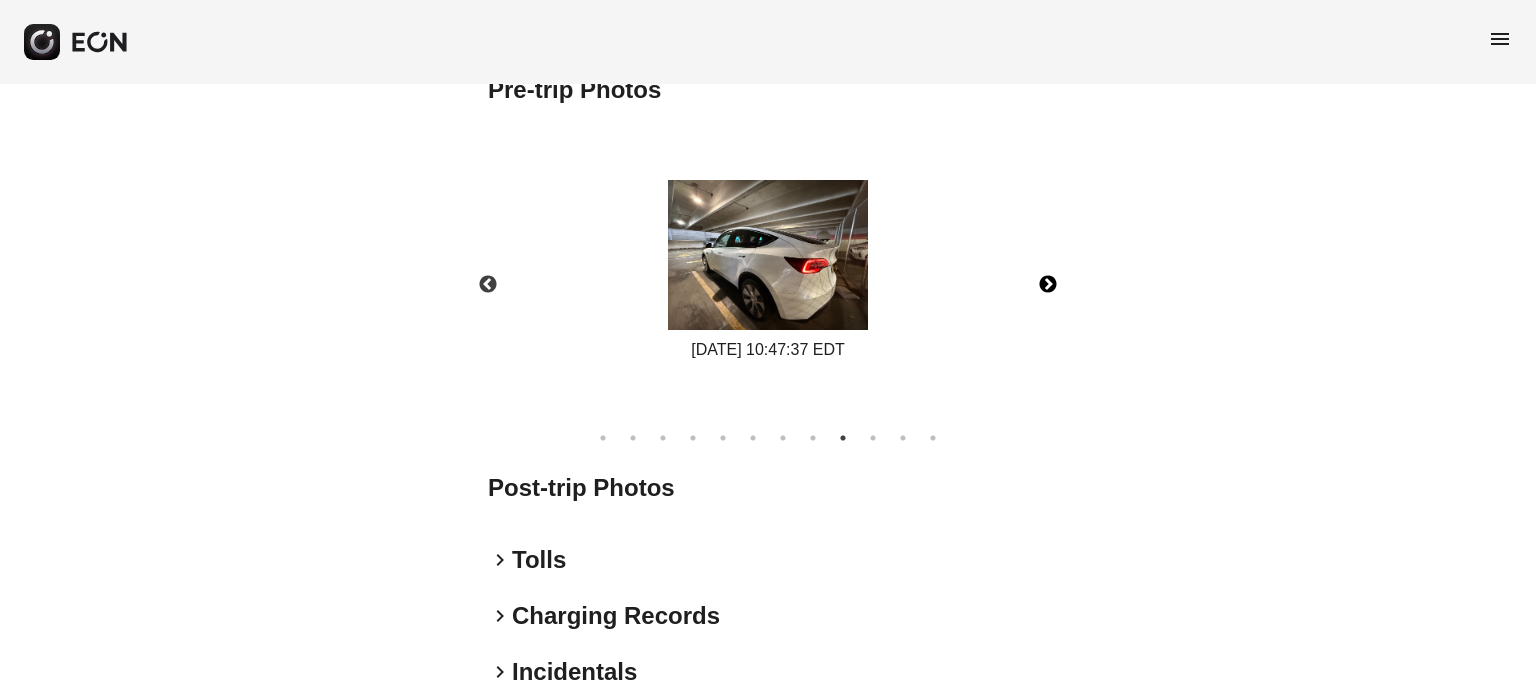 click on "Next" at bounding box center (1048, 285) 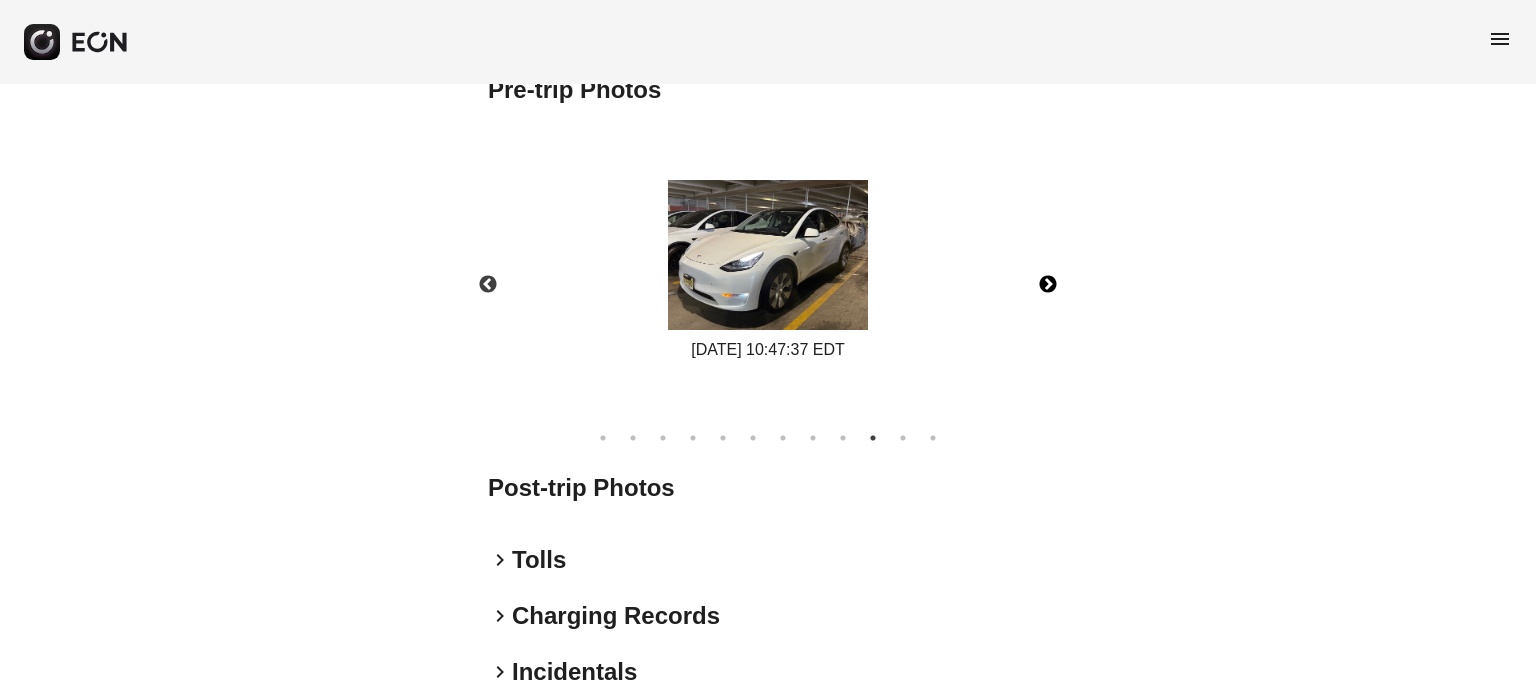 click on "Next" at bounding box center (1048, 285) 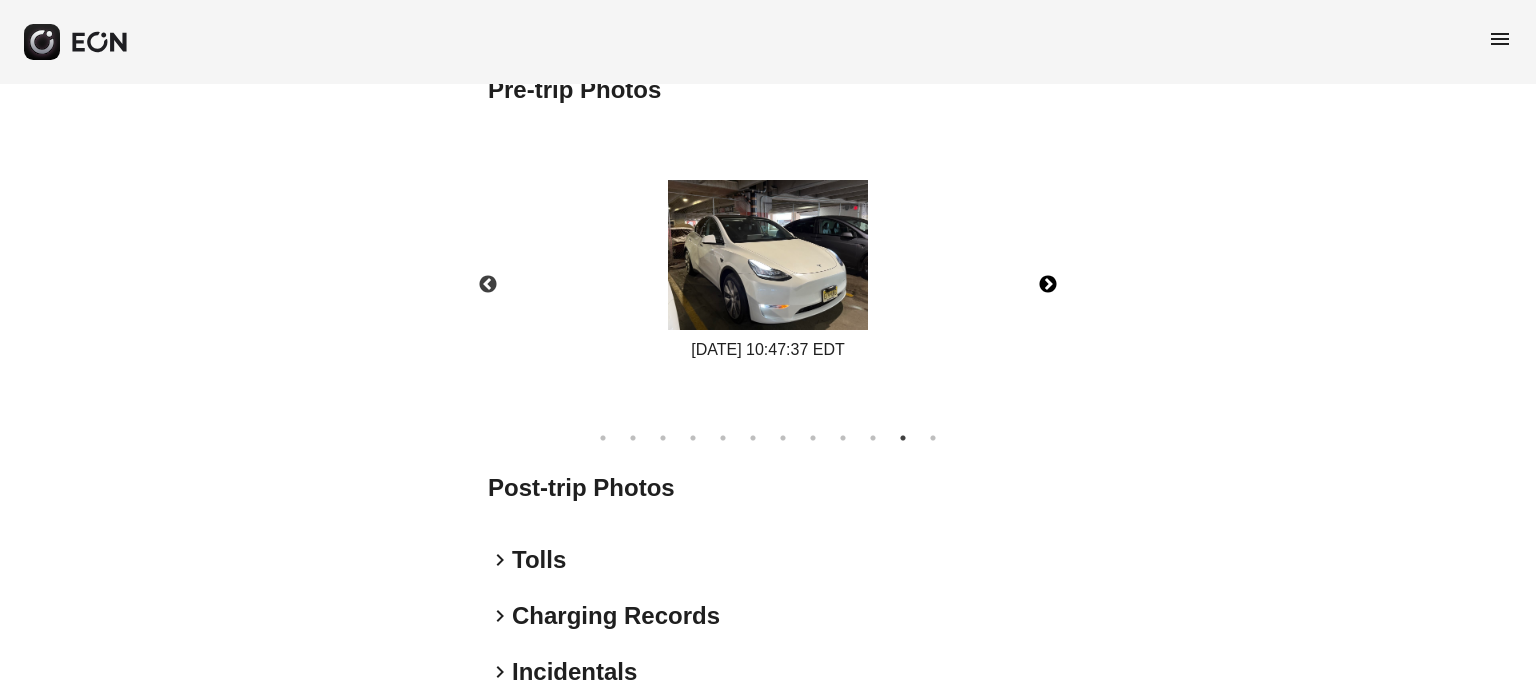 click on "Next" at bounding box center (1048, 285) 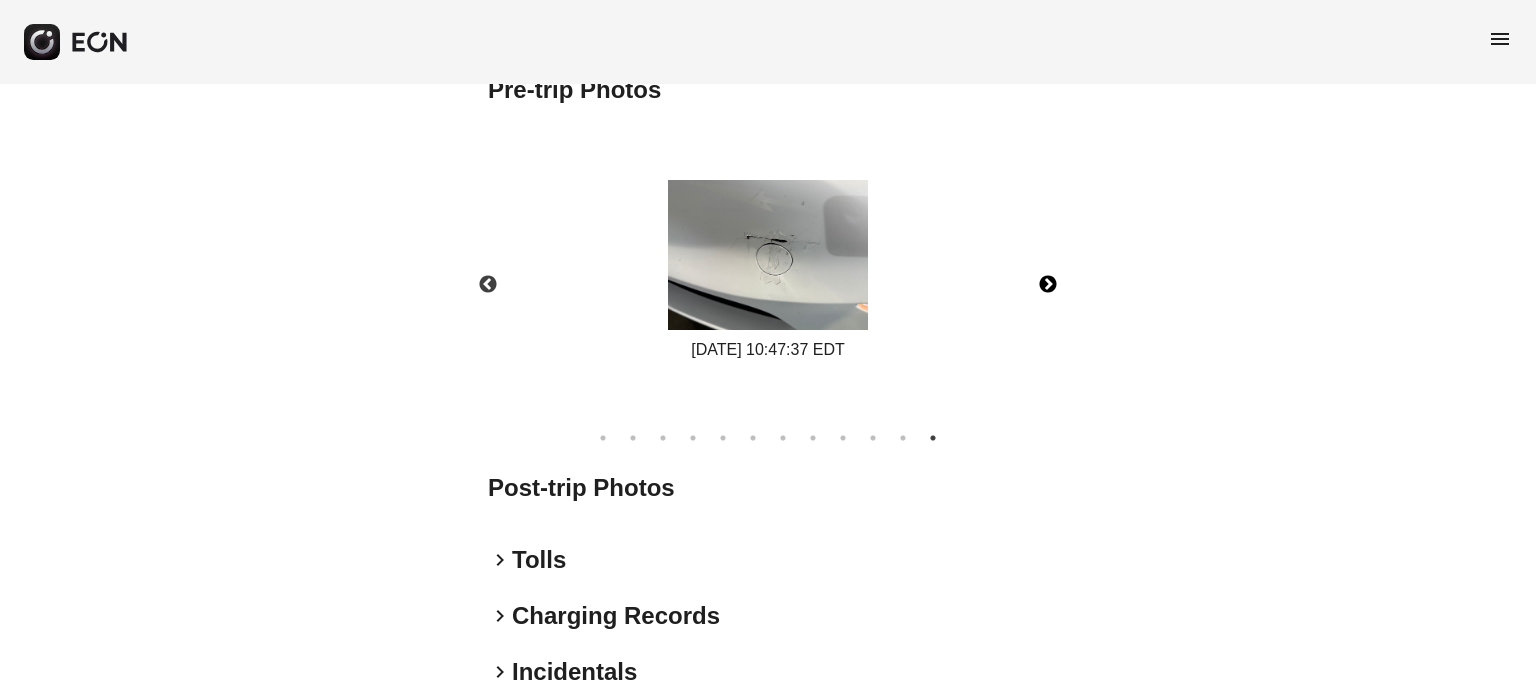 click on "Next" at bounding box center (1048, 285) 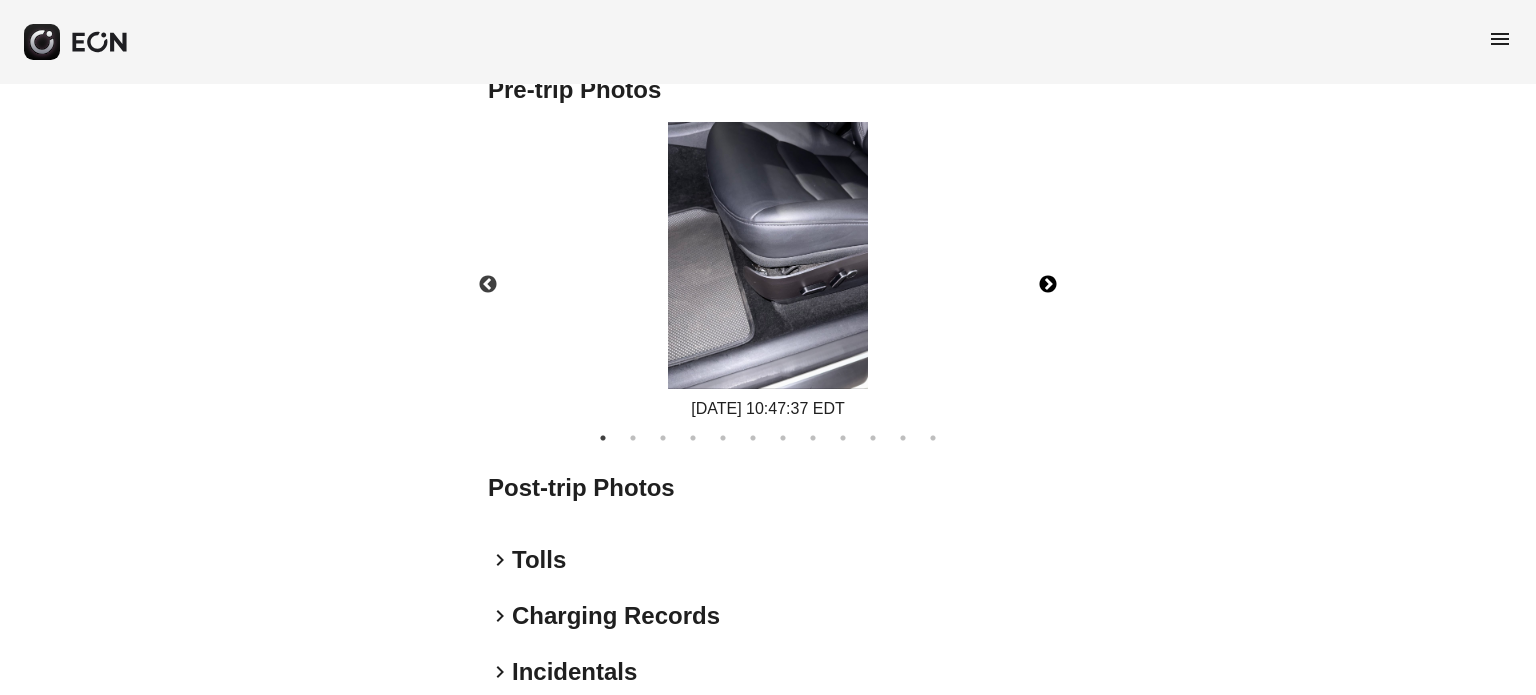 click on "Next" at bounding box center [1048, 285] 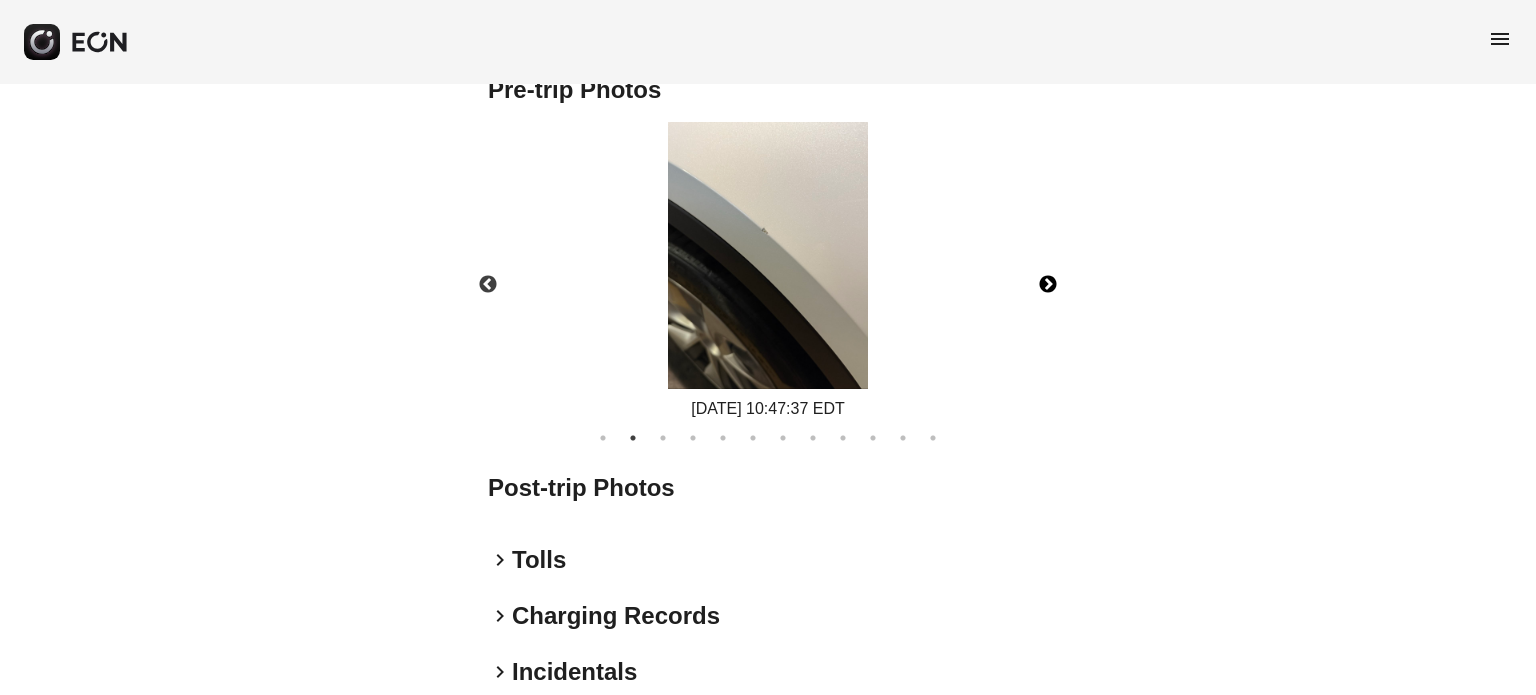 click on "Next" at bounding box center [1048, 285] 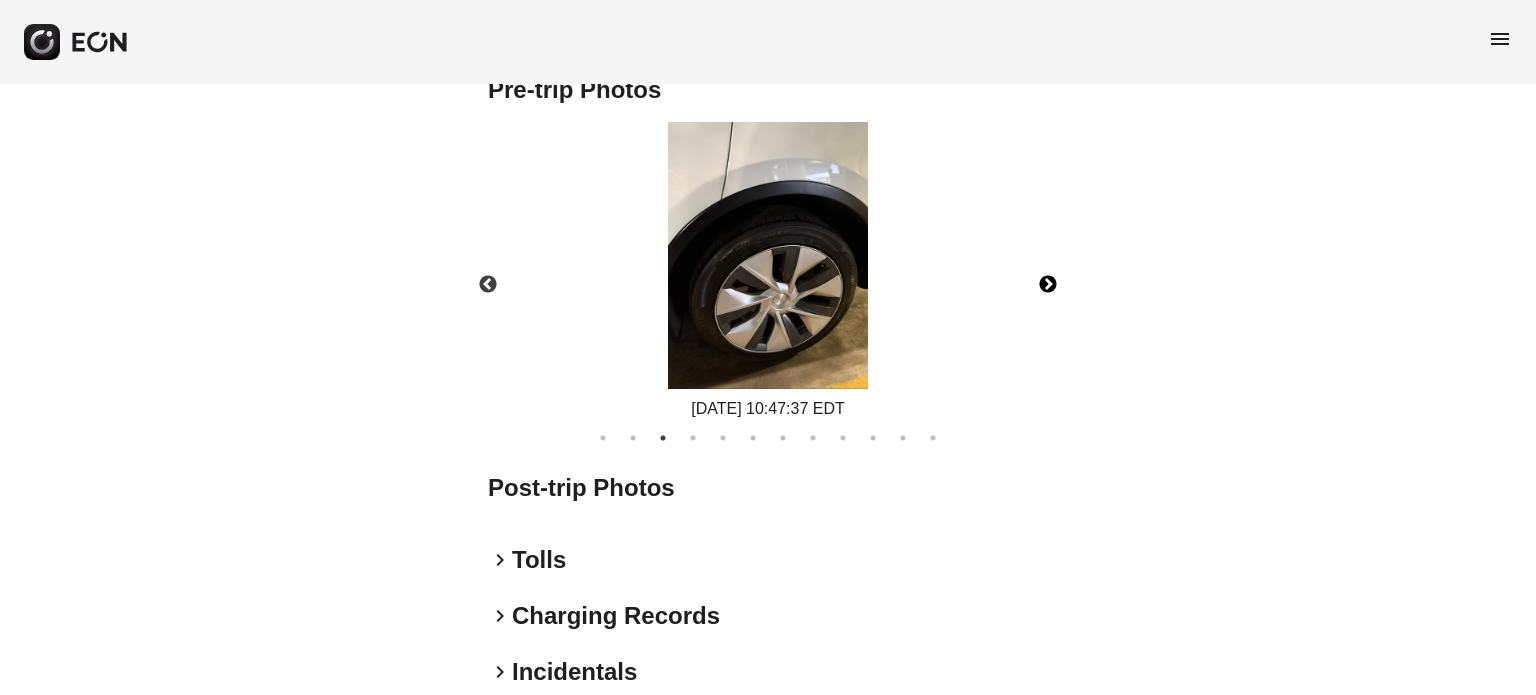 click on "Next" at bounding box center (1048, 285) 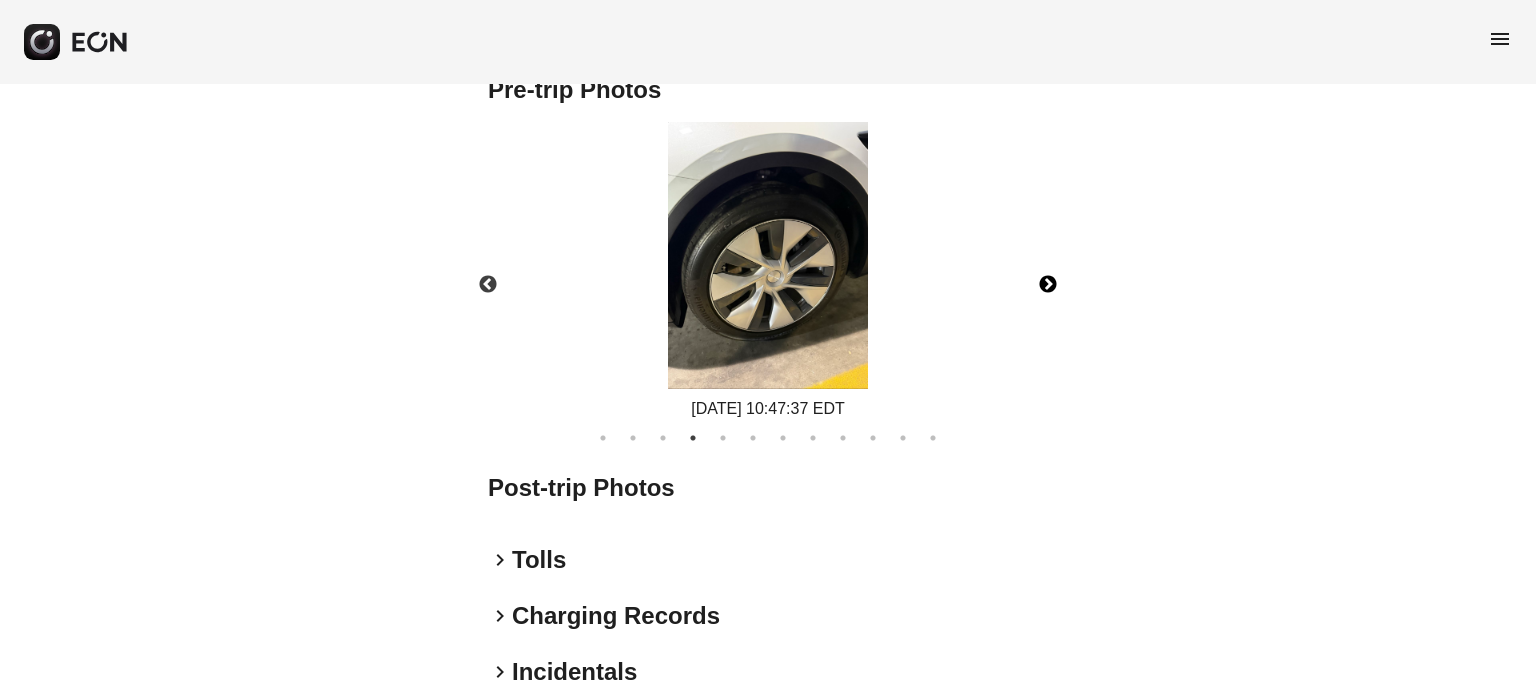 click on "Next" at bounding box center [1048, 285] 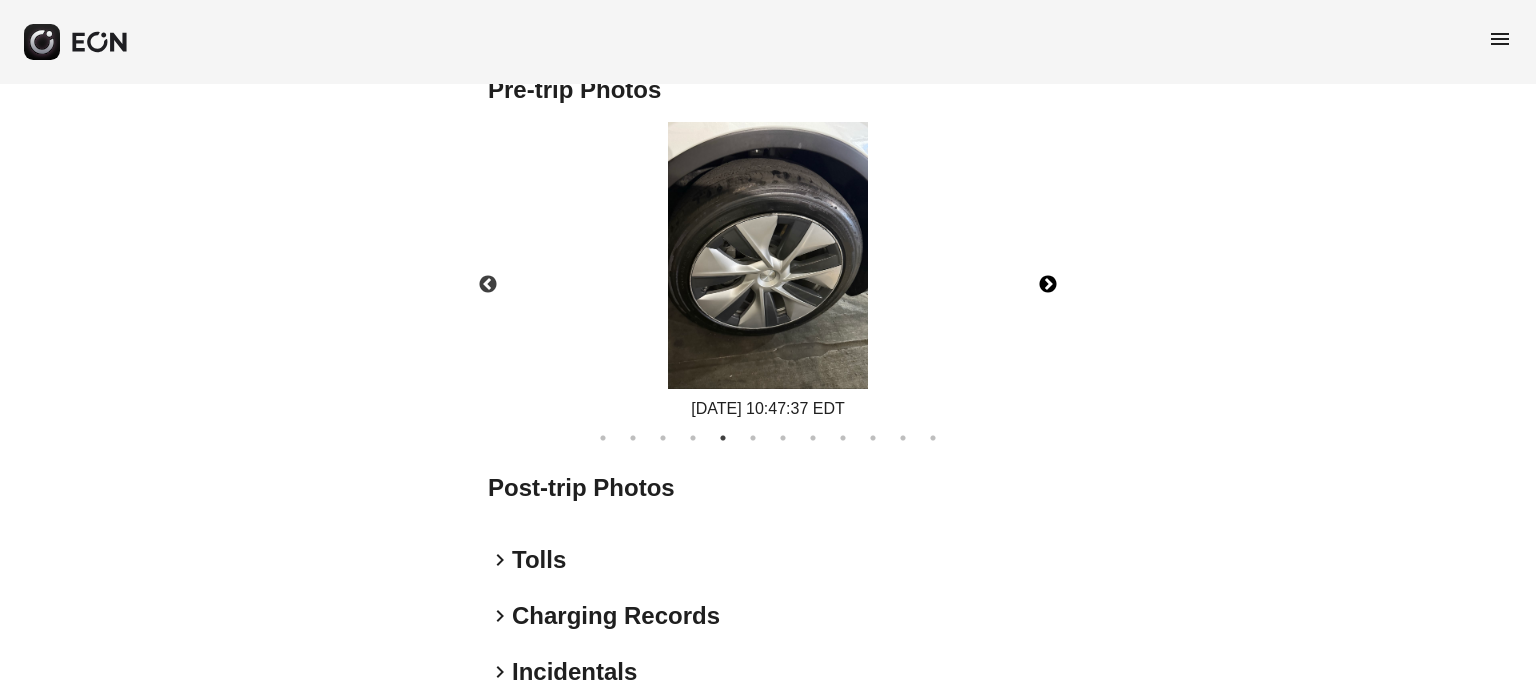 click on "Next" at bounding box center (1048, 285) 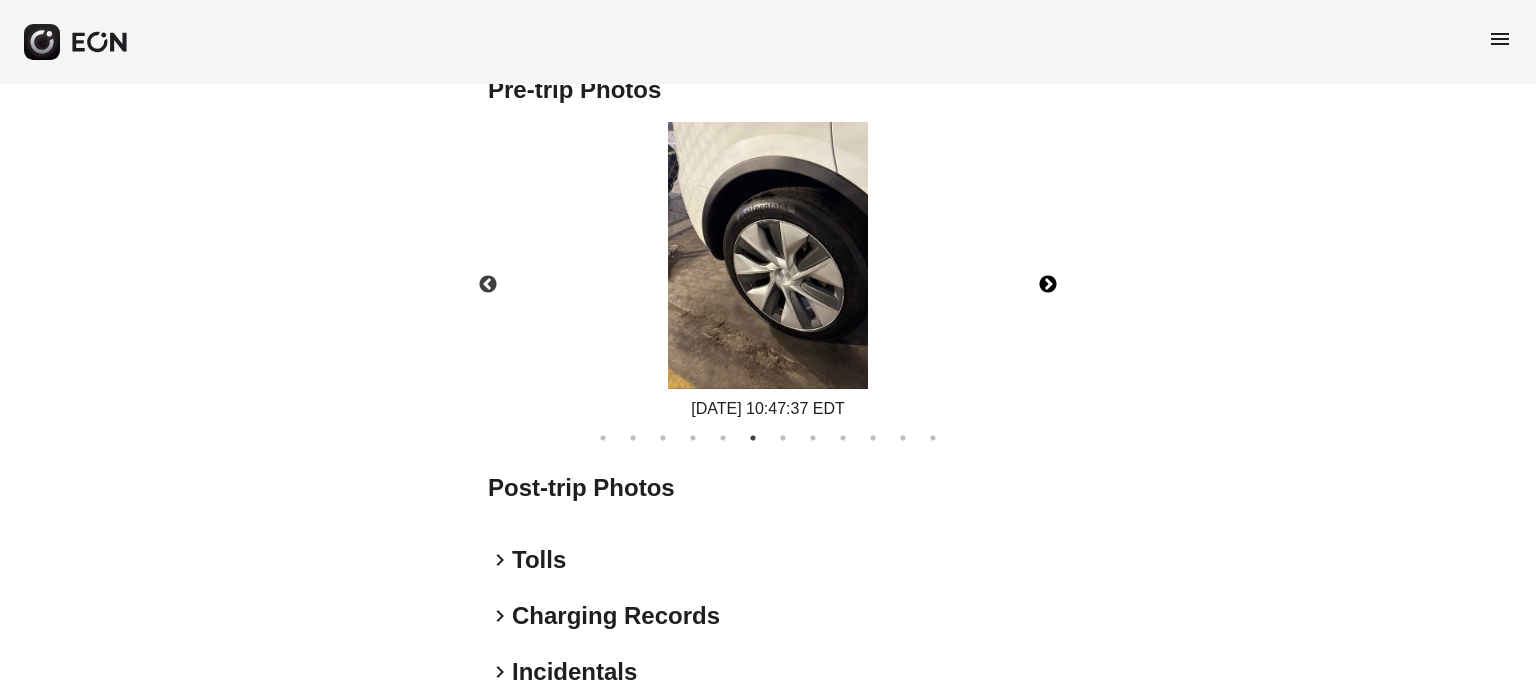click at bounding box center (768, 255) 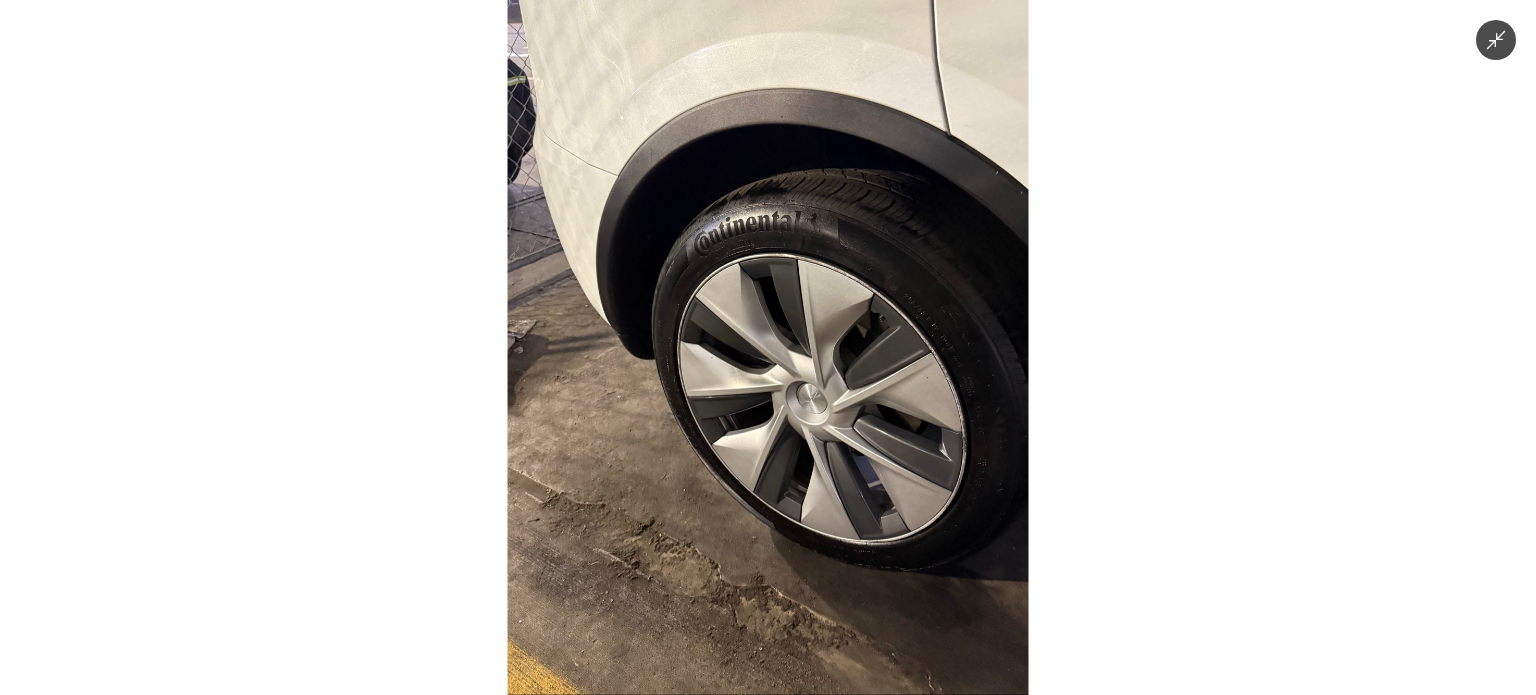 click at bounding box center [768, 347] 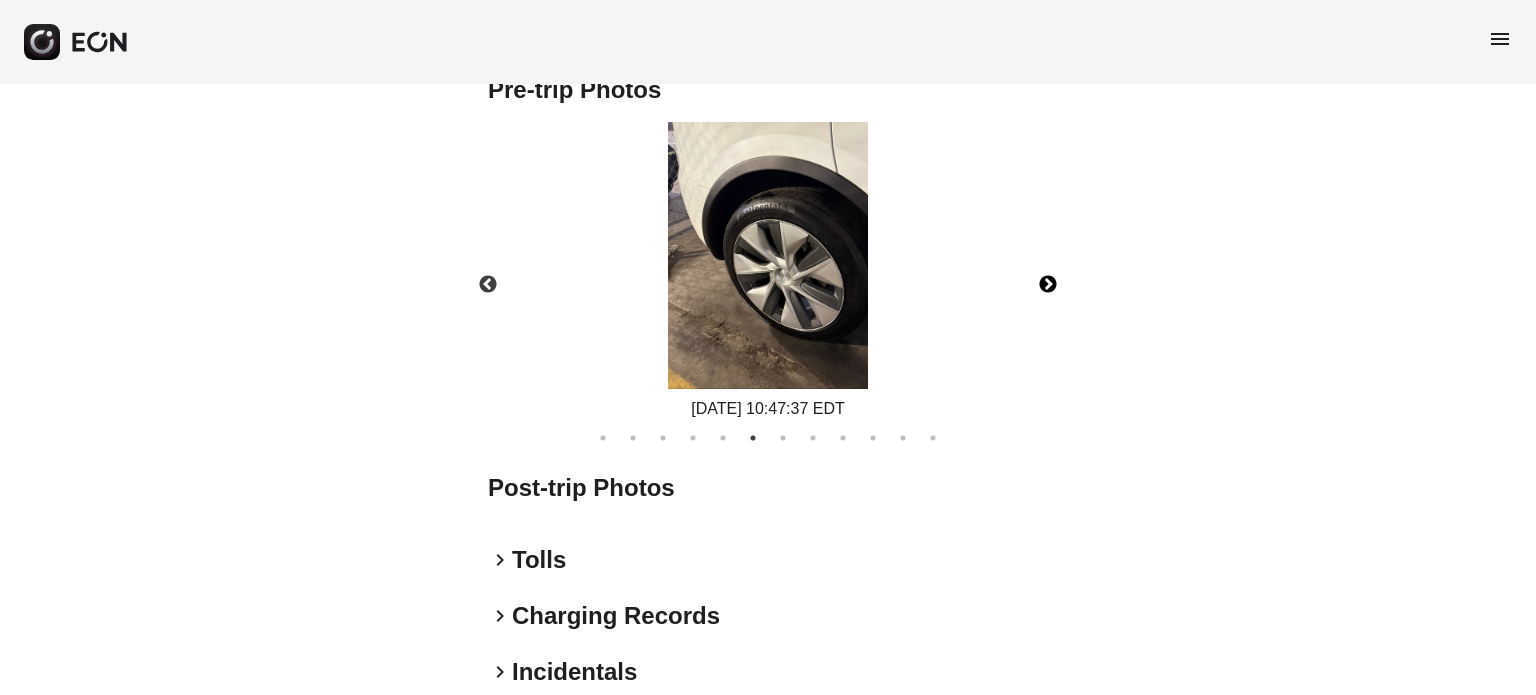 click on "Next" at bounding box center [1048, 285] 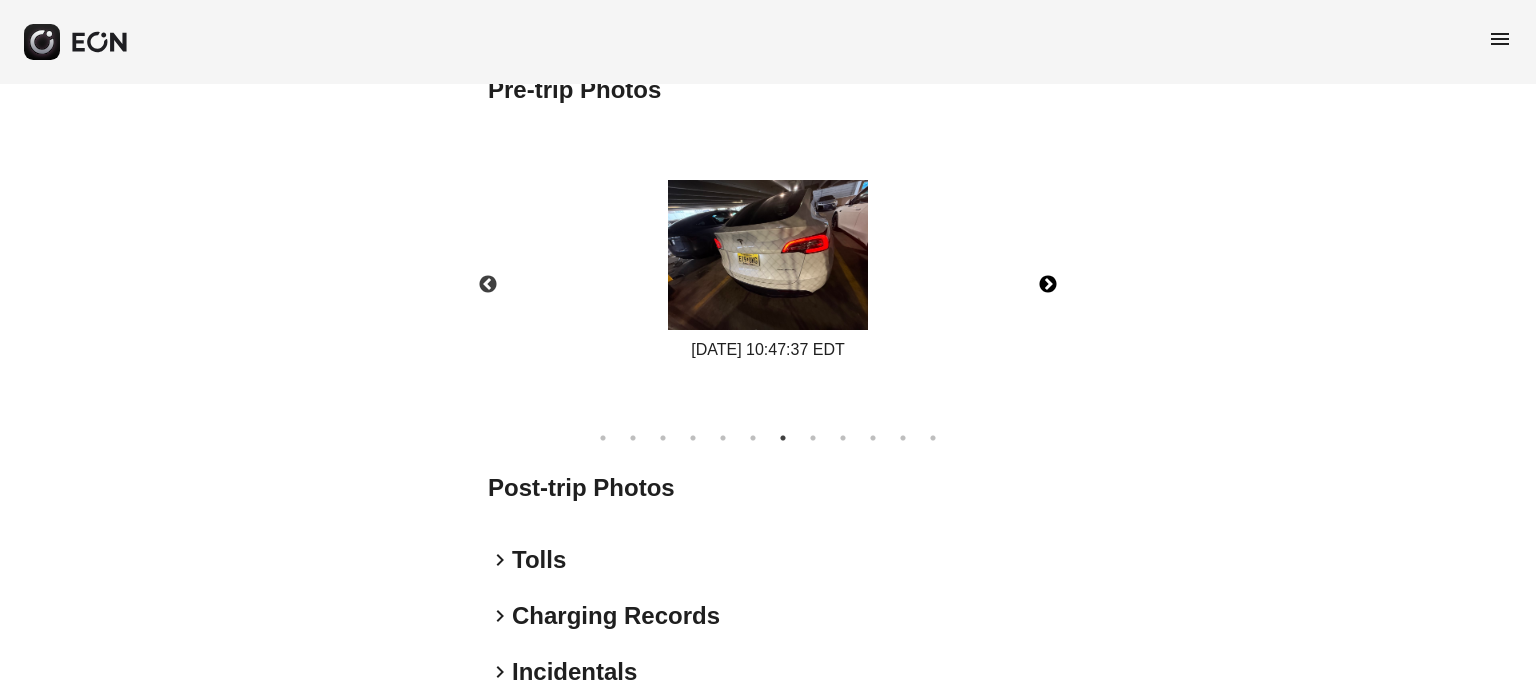 click on "Next" at bounding box center (1048, 285) 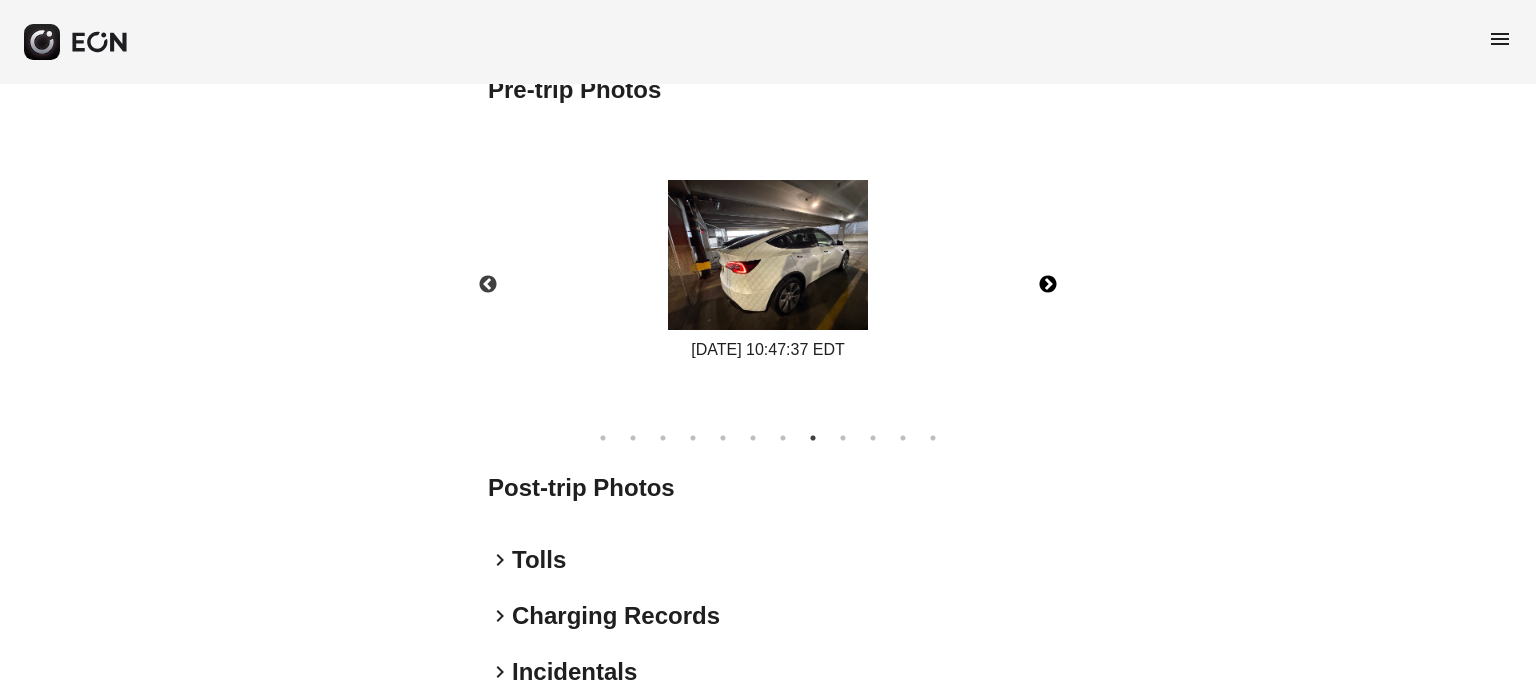 click on "Next" at bounding box center (1048, 285) 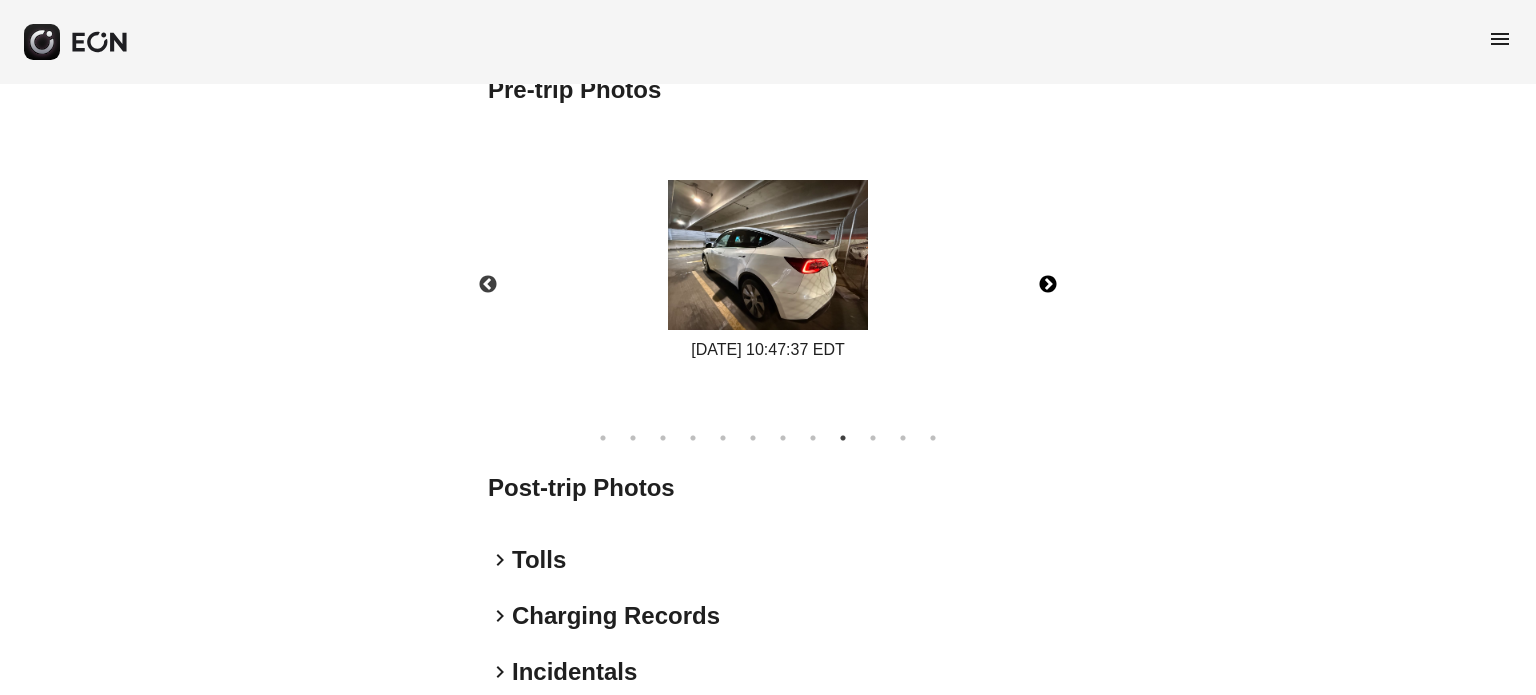 click on "Next" at bounding box center (1048, 285) 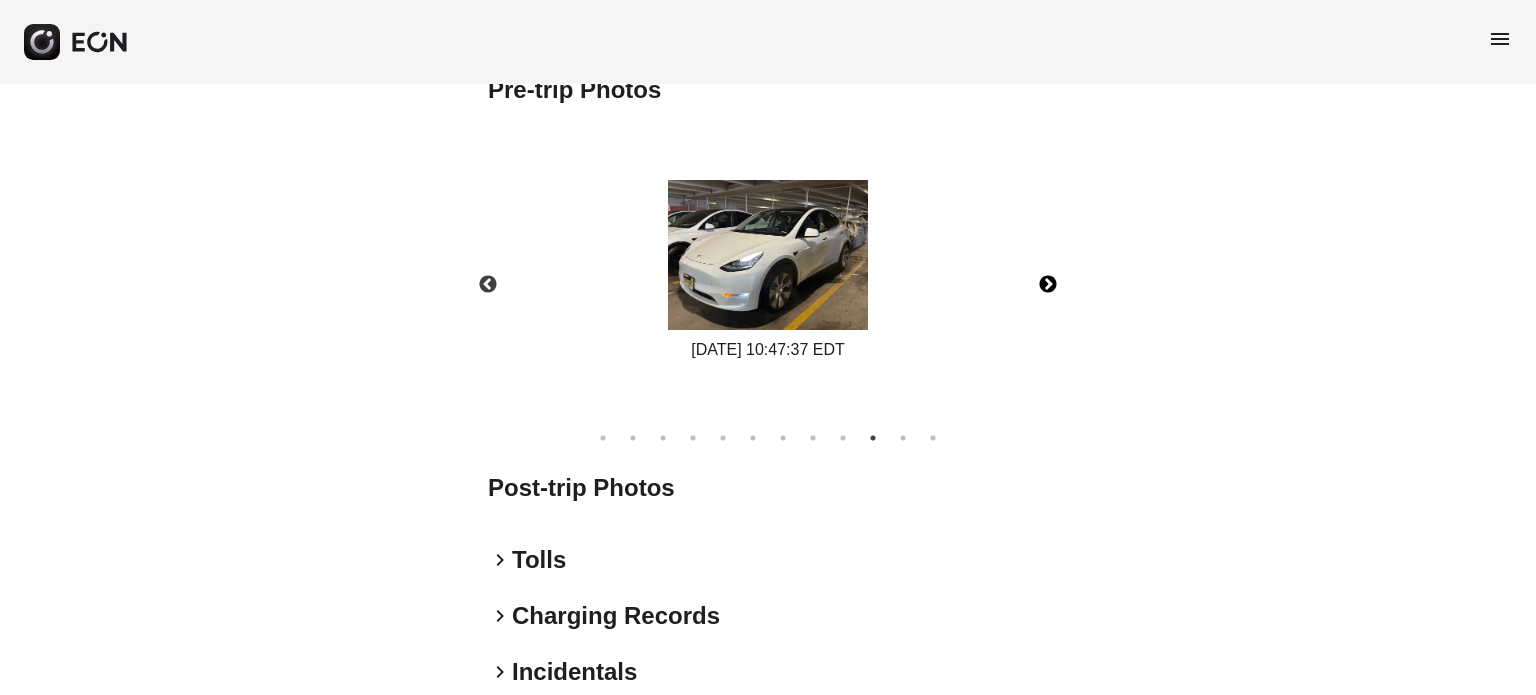 click on "Next" at bounding box center (1048, 285) 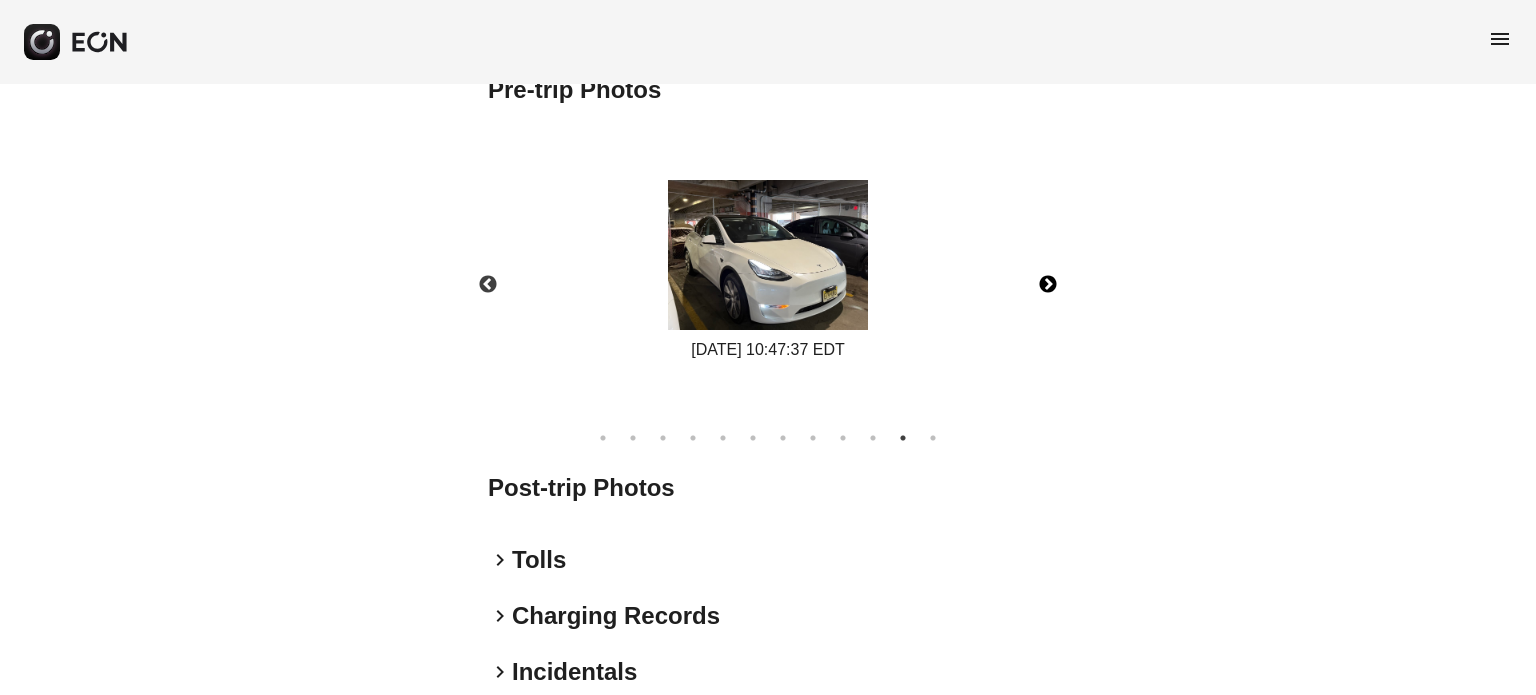 click on "Next" at bounding box center [1048, 285] 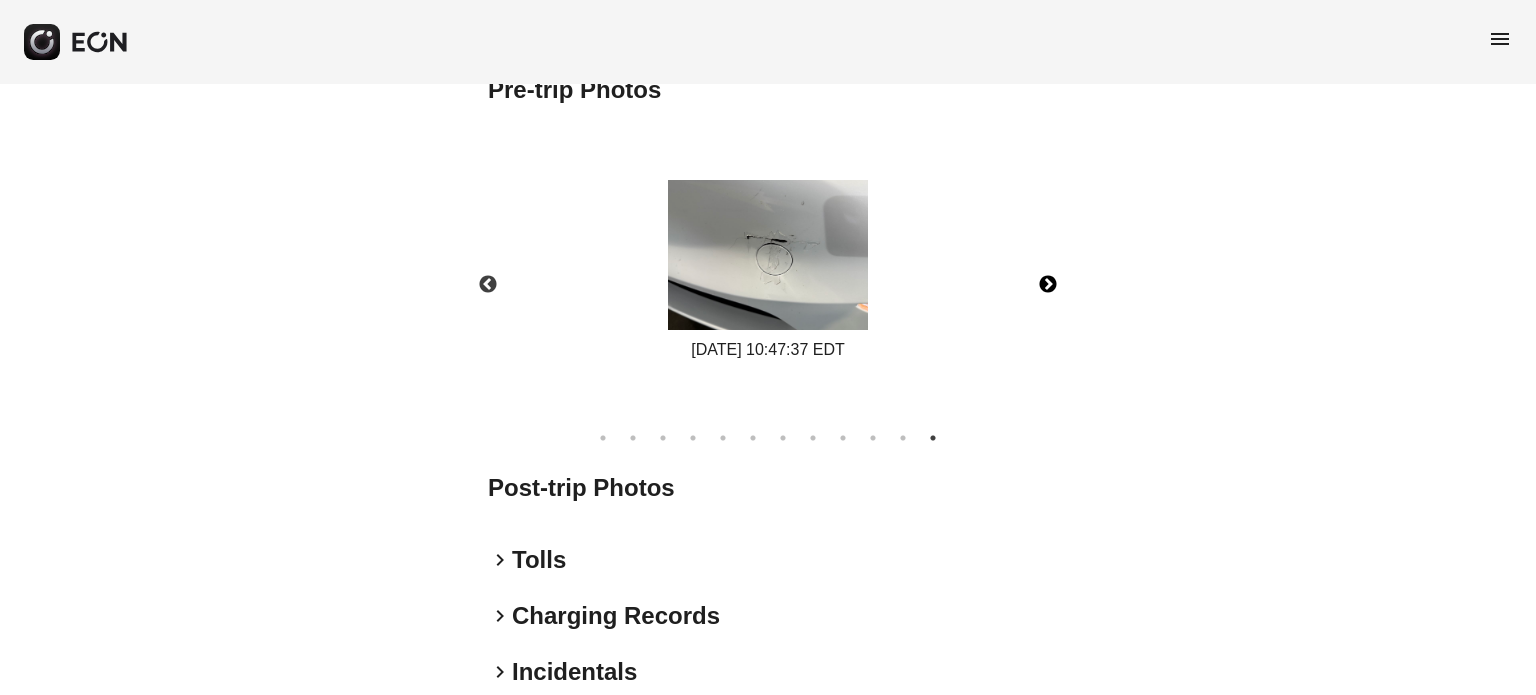 click at bounding box center (768, 255) 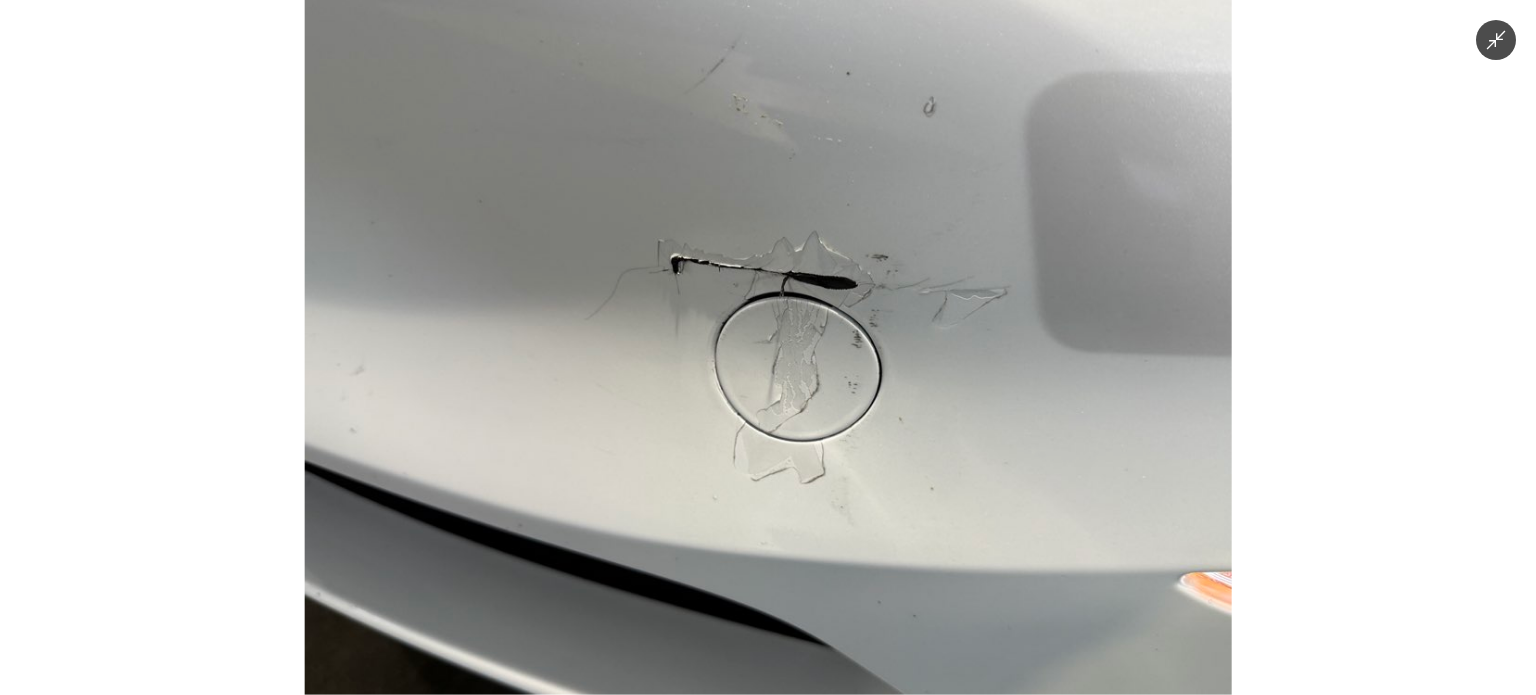 click at bounding box center [1496, 40] 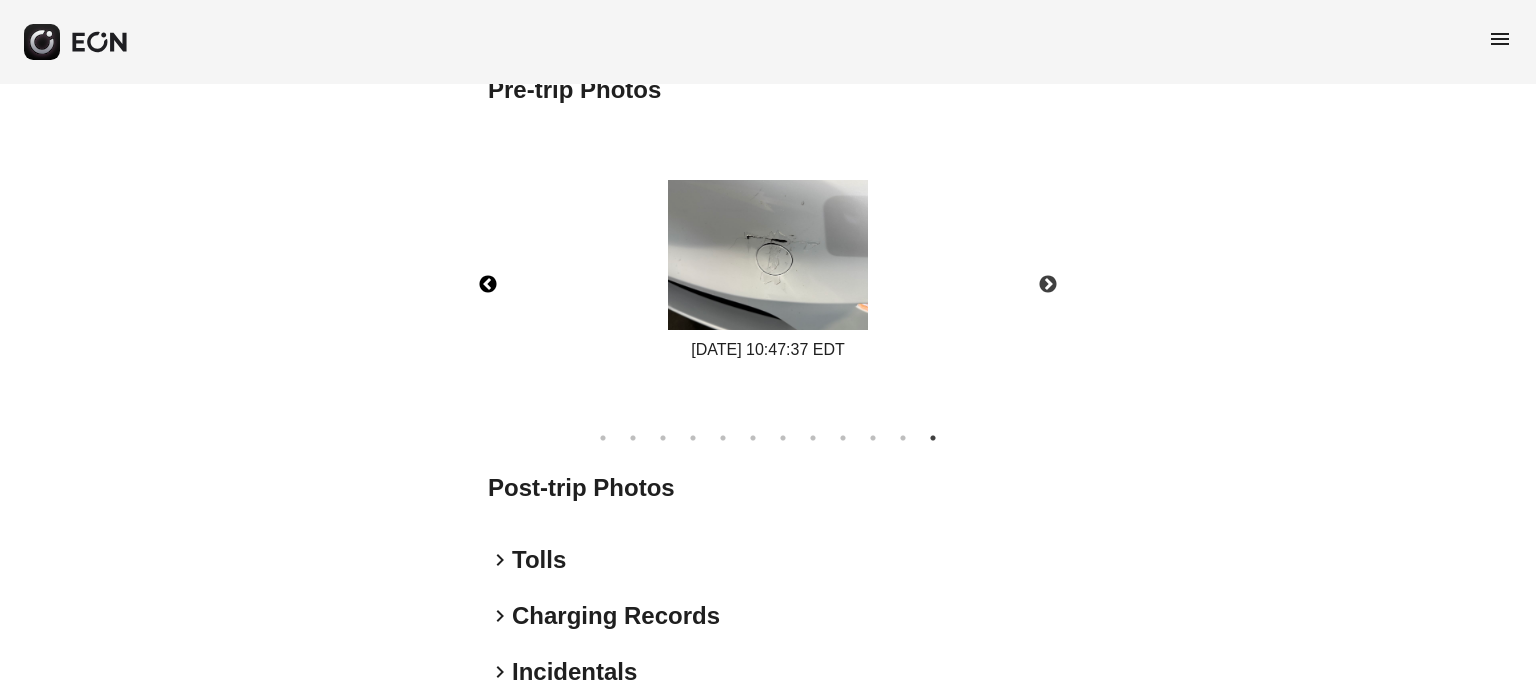 click on "Previous" at bounding box center (488, 285) 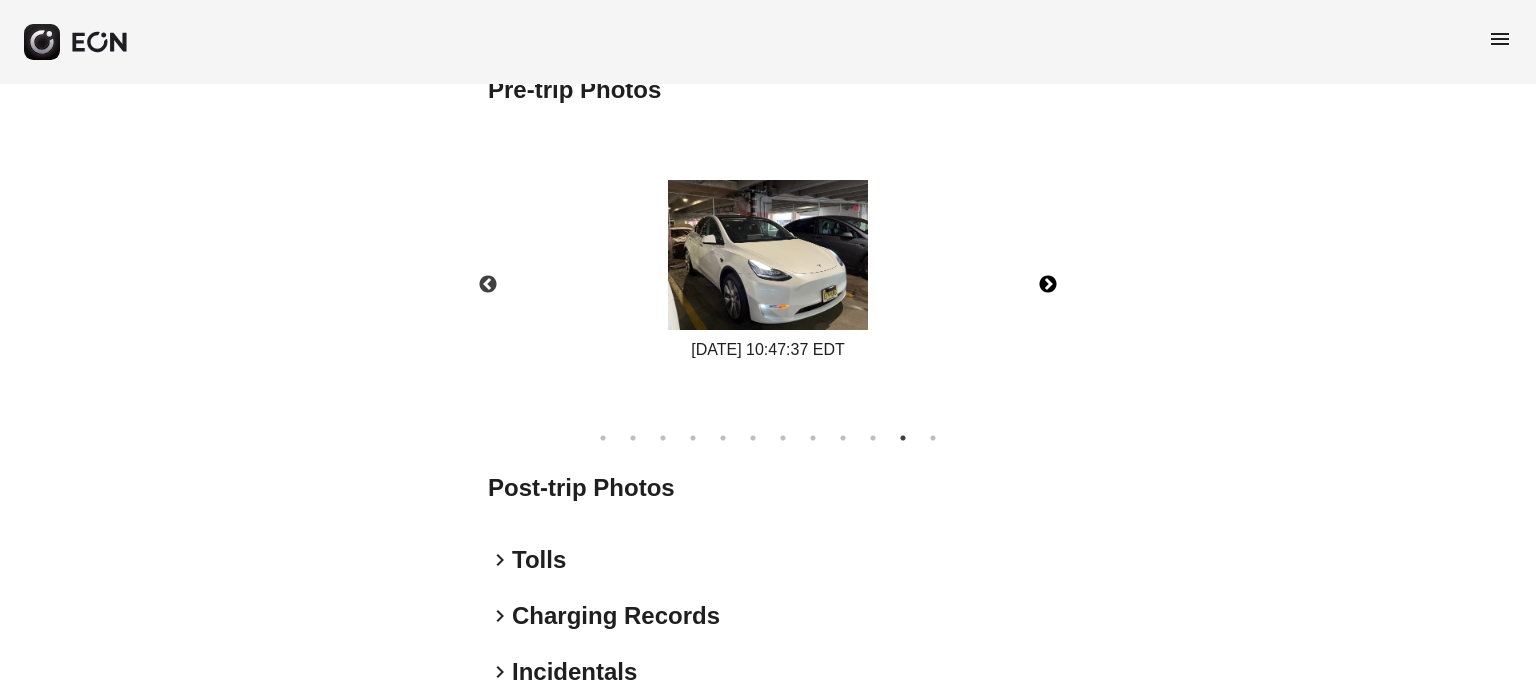 drag, startPoint x: 1068, startPoint y: 276, endPoint x: 1045, endPoint y: 282, distance: 23.769728 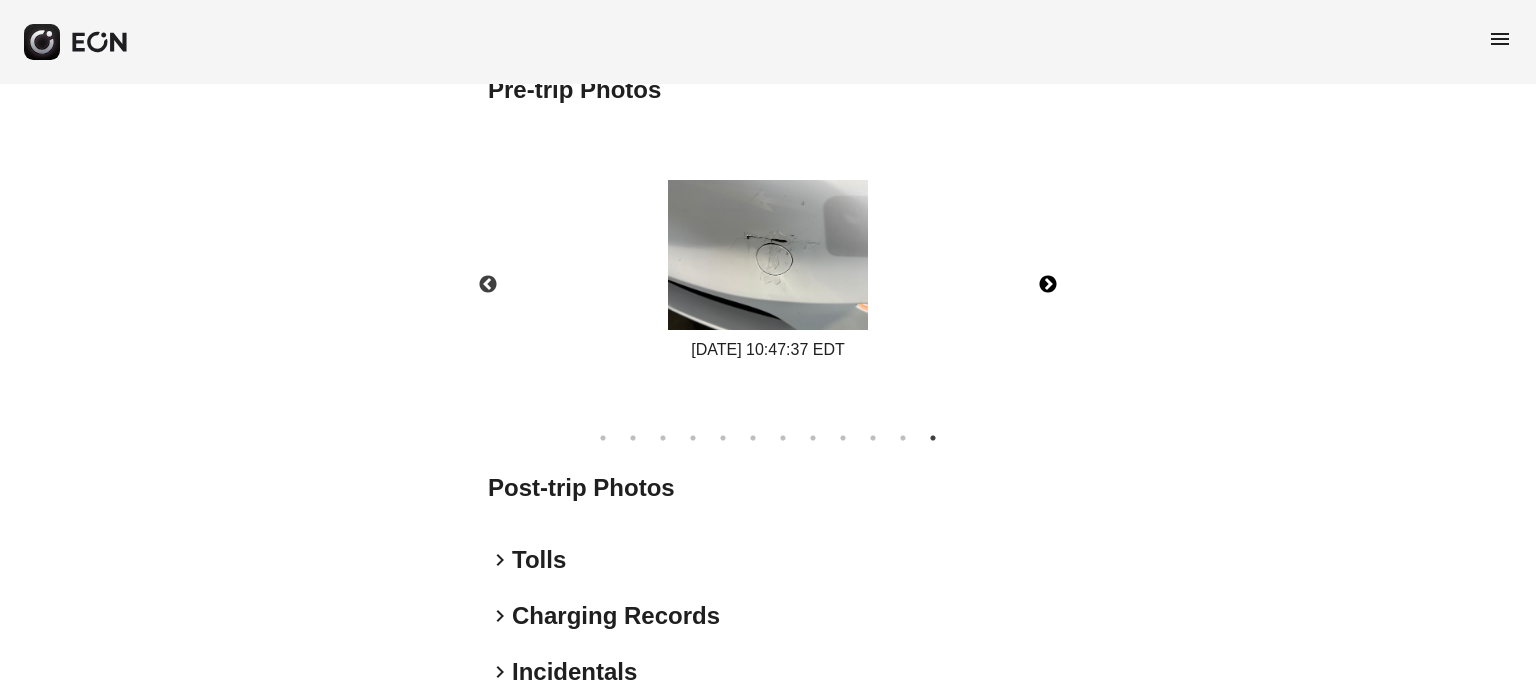 click on "Next" at bounding box center (1048, 285) 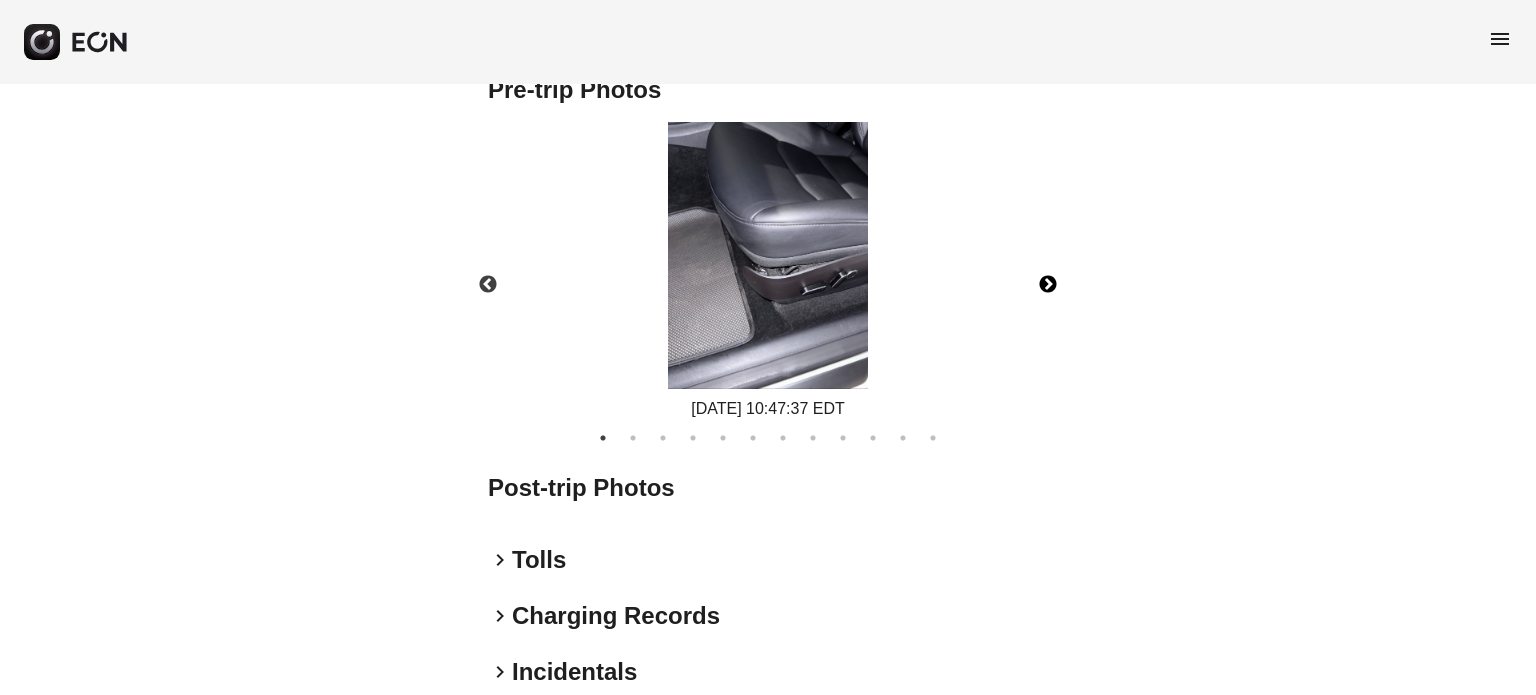 click on "Next" at bounding box center [1048, 285] 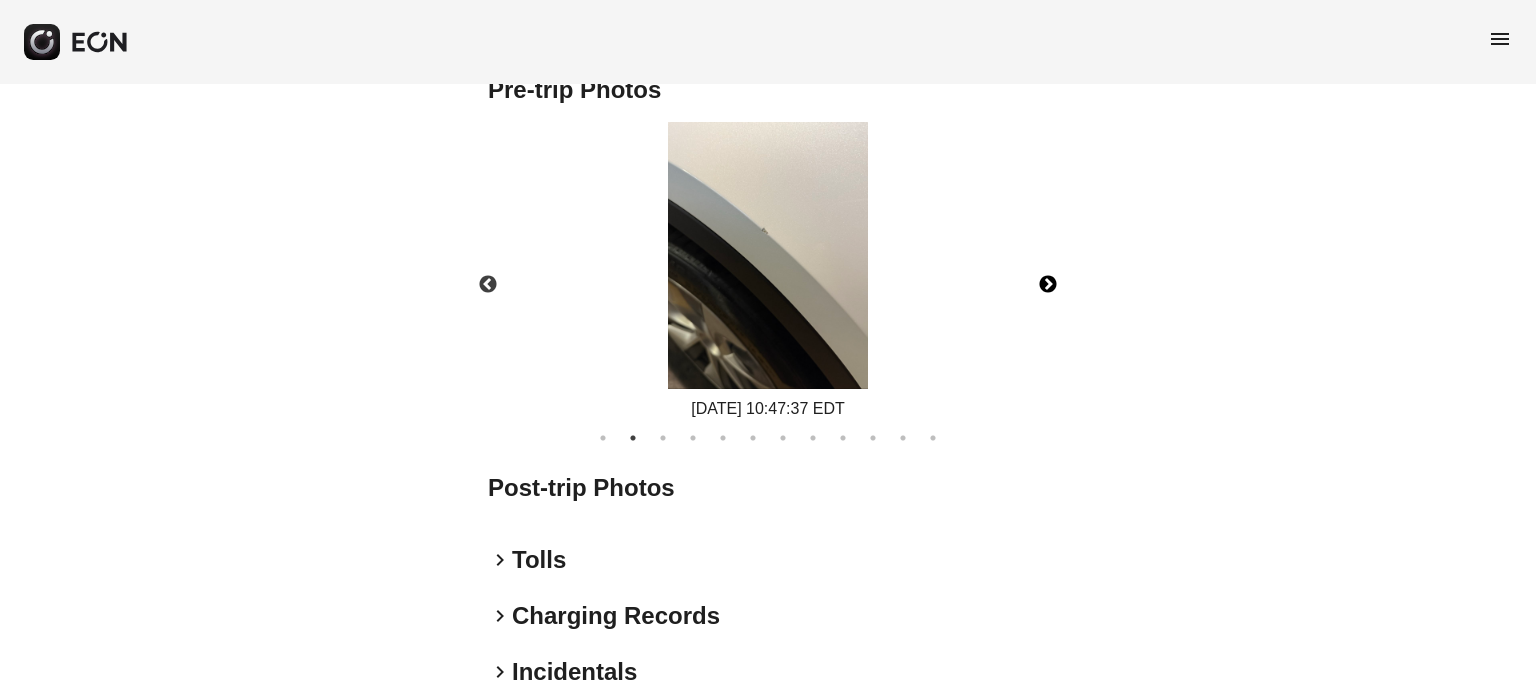 drag, startPoint x: 1052, startPoint y: 282, endPoint x: 1040, endPoint y: 286, distance: 12.649111 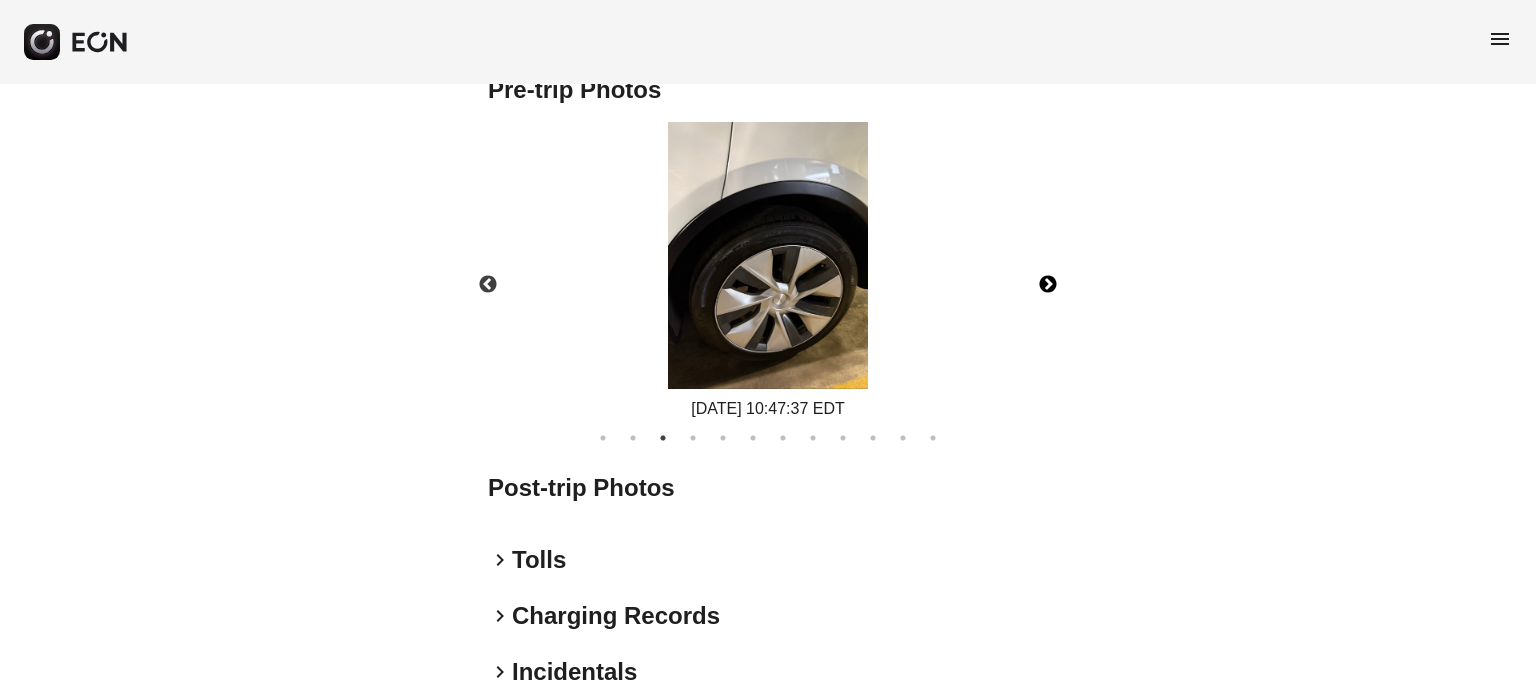click on "Next" at bounding box center [1048, 285] 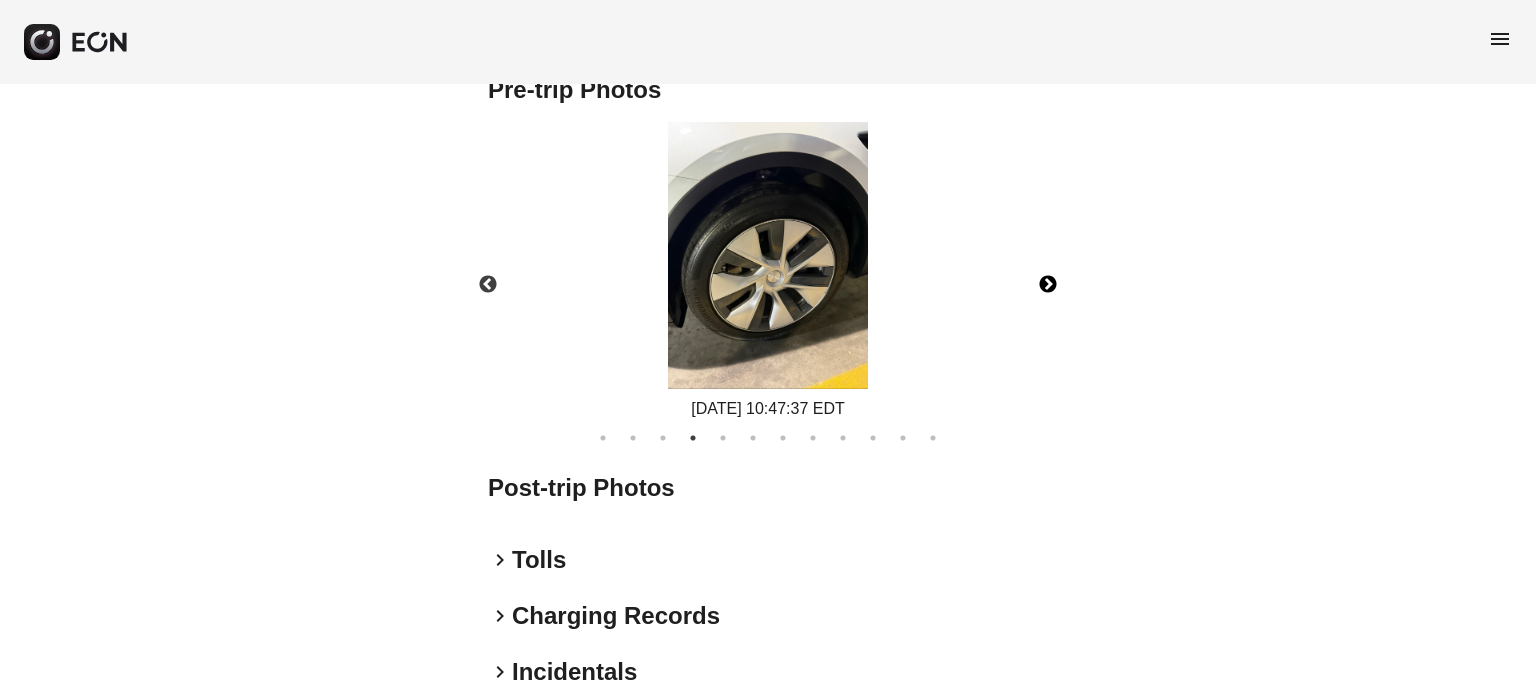 drag, startPoint x: 1040, startPoint y: 271, endPoint x: 1028, endPoint y: 275, distance: 12.649111 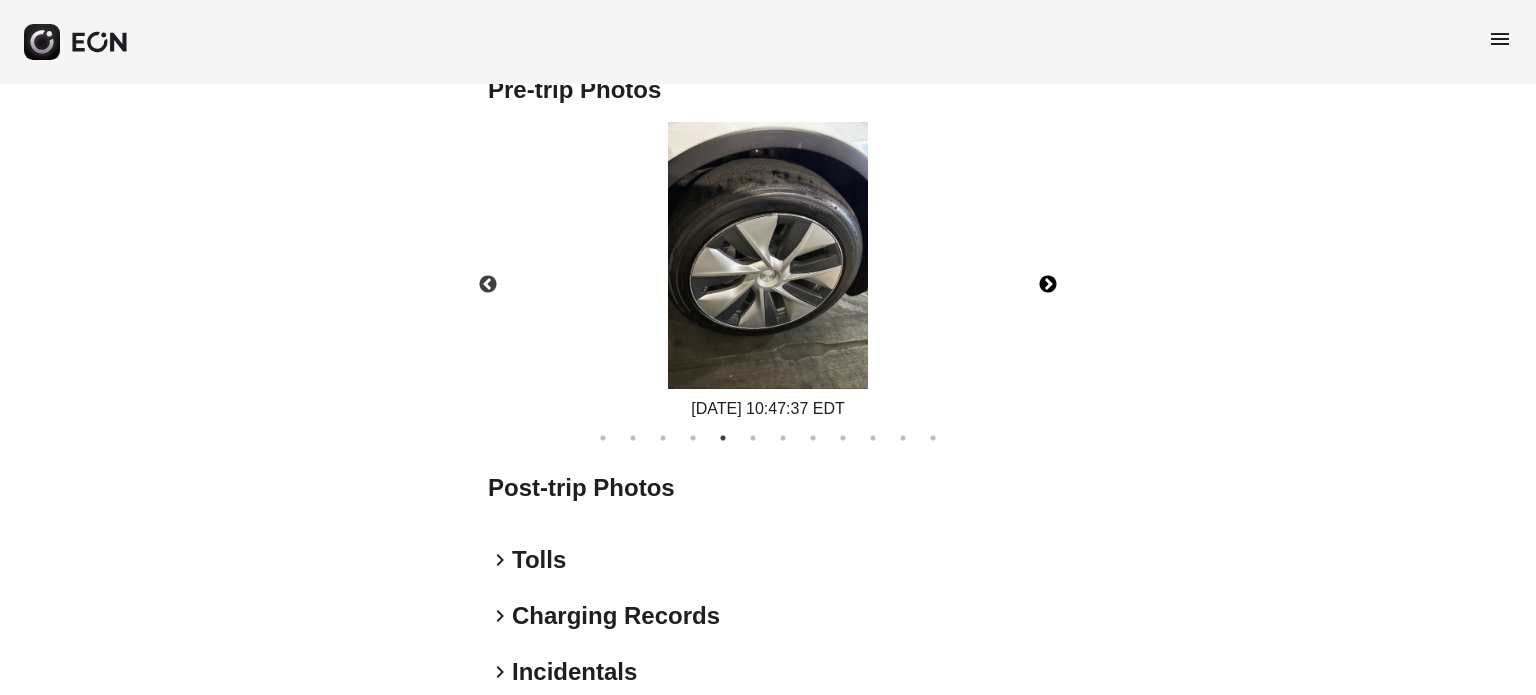 drag, startPoint x: 1054, startPoint y: 267, endPoint x: 1040, endPoint y: 271, distance: 14.56022 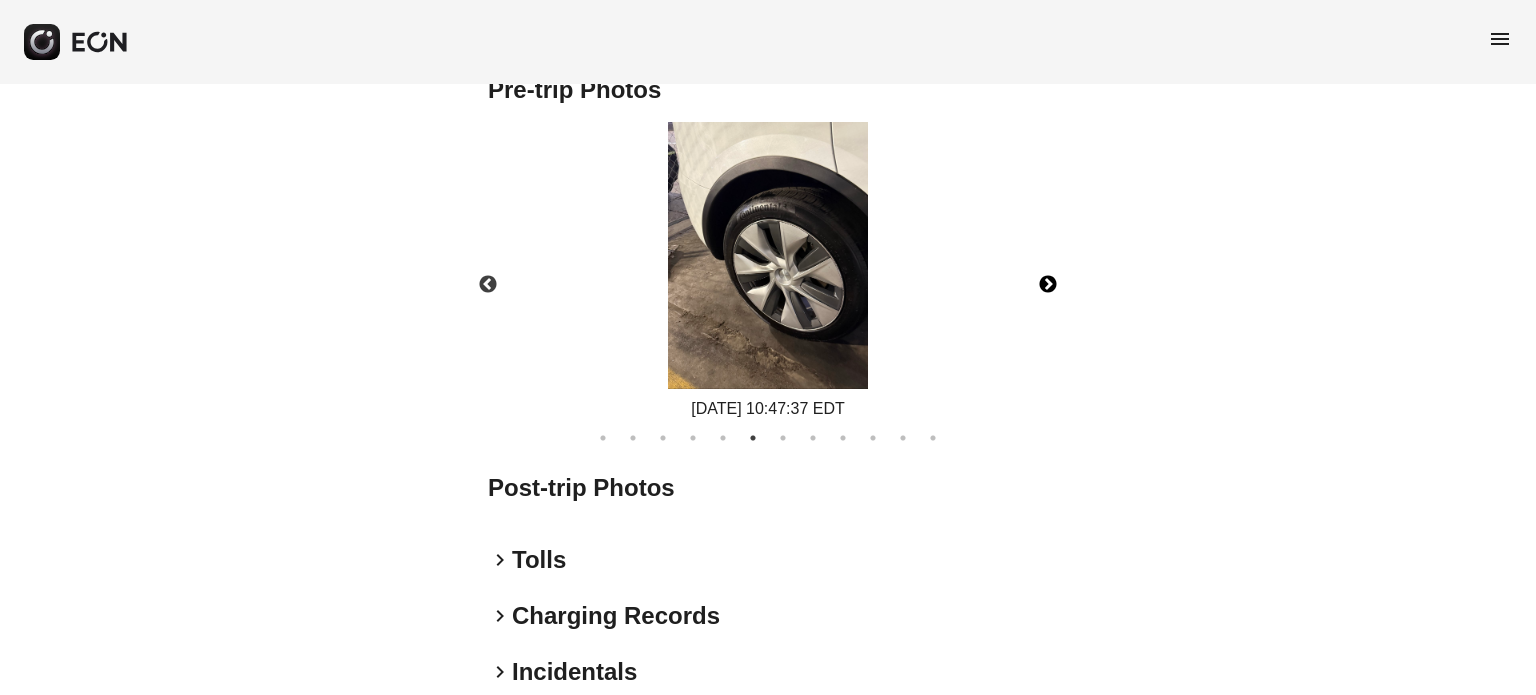 click on "Next" at bounding box center [1048, 285] 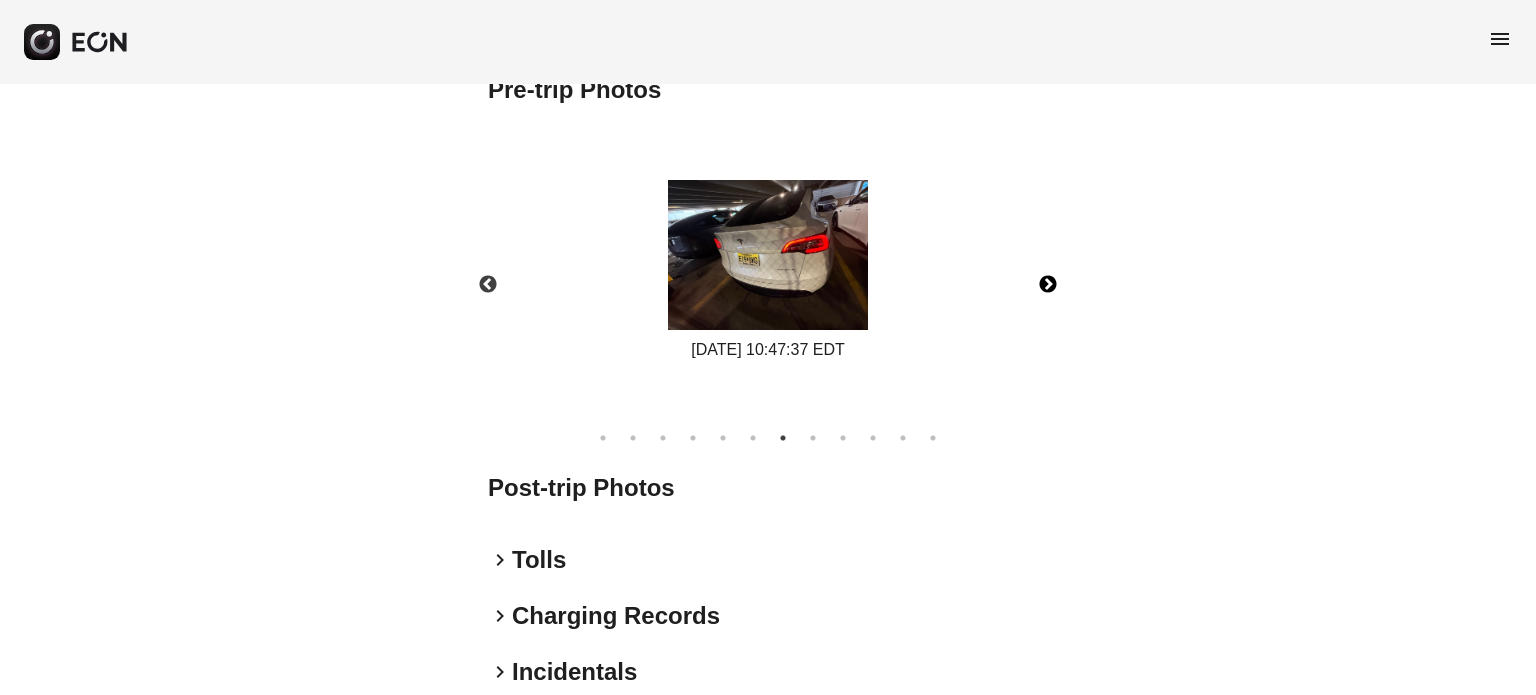 click on "Next" at bounding box center [1048, 285] 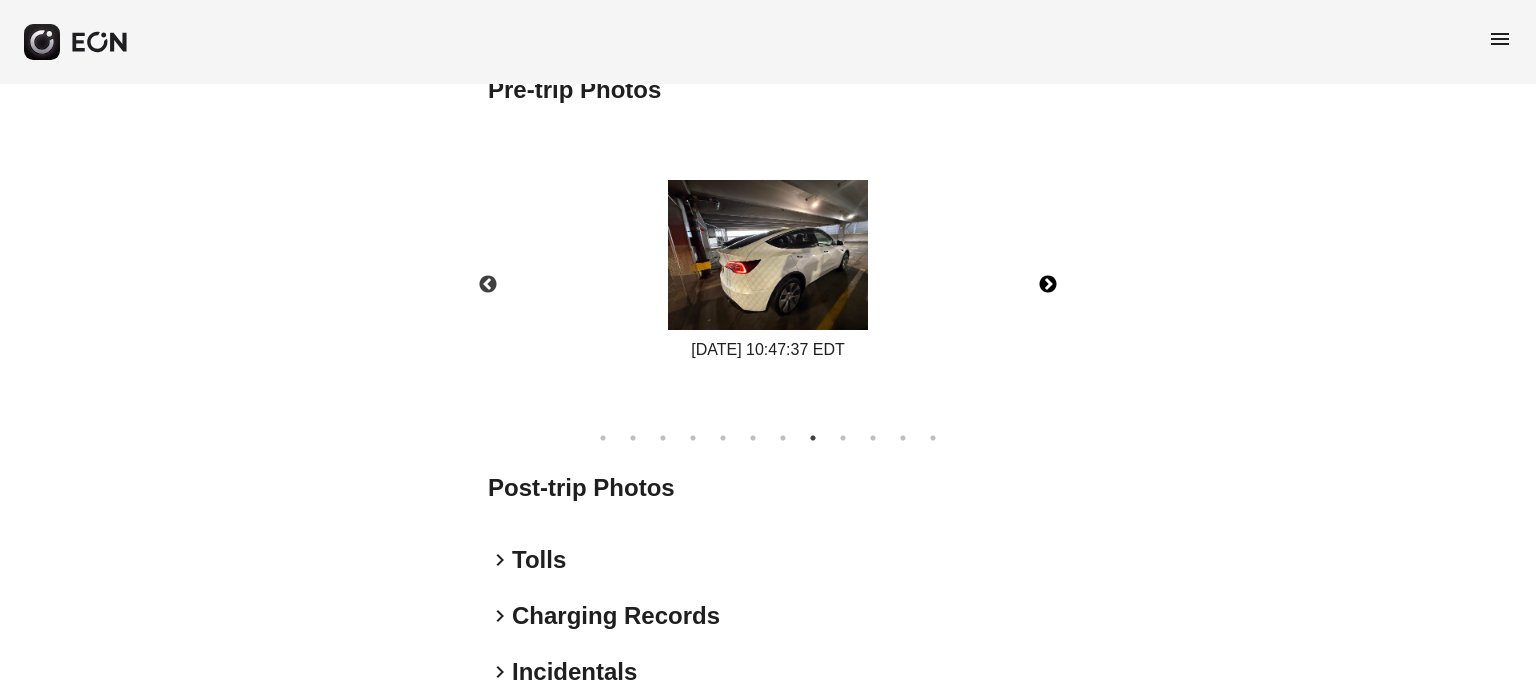 drag, startPoint x: 1074, startPoint y: 287, endPoint x: 1056, endPoint y: 287, distance: 18 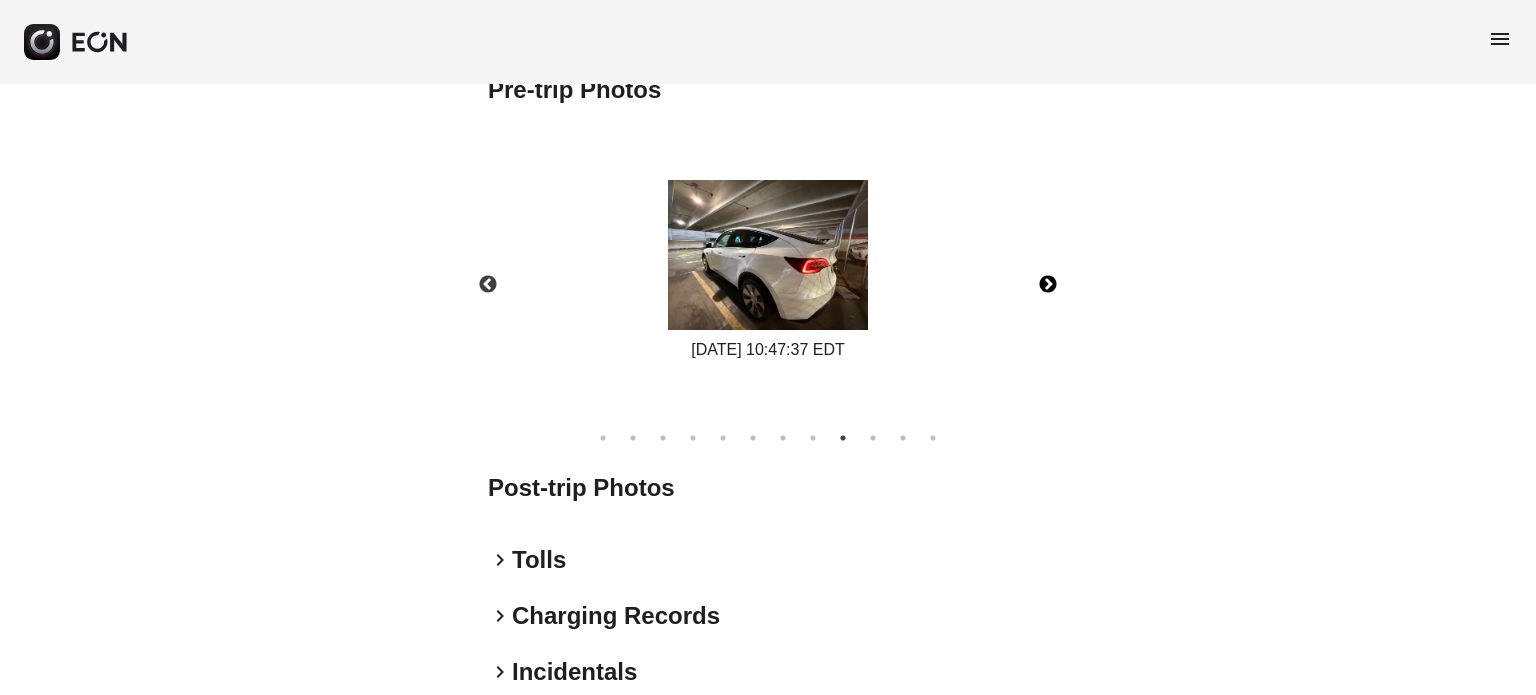 drag, startPoint x: 1055, startPoint y: 288, endPoint x: 1040, endPoint y: 288, distance: 15 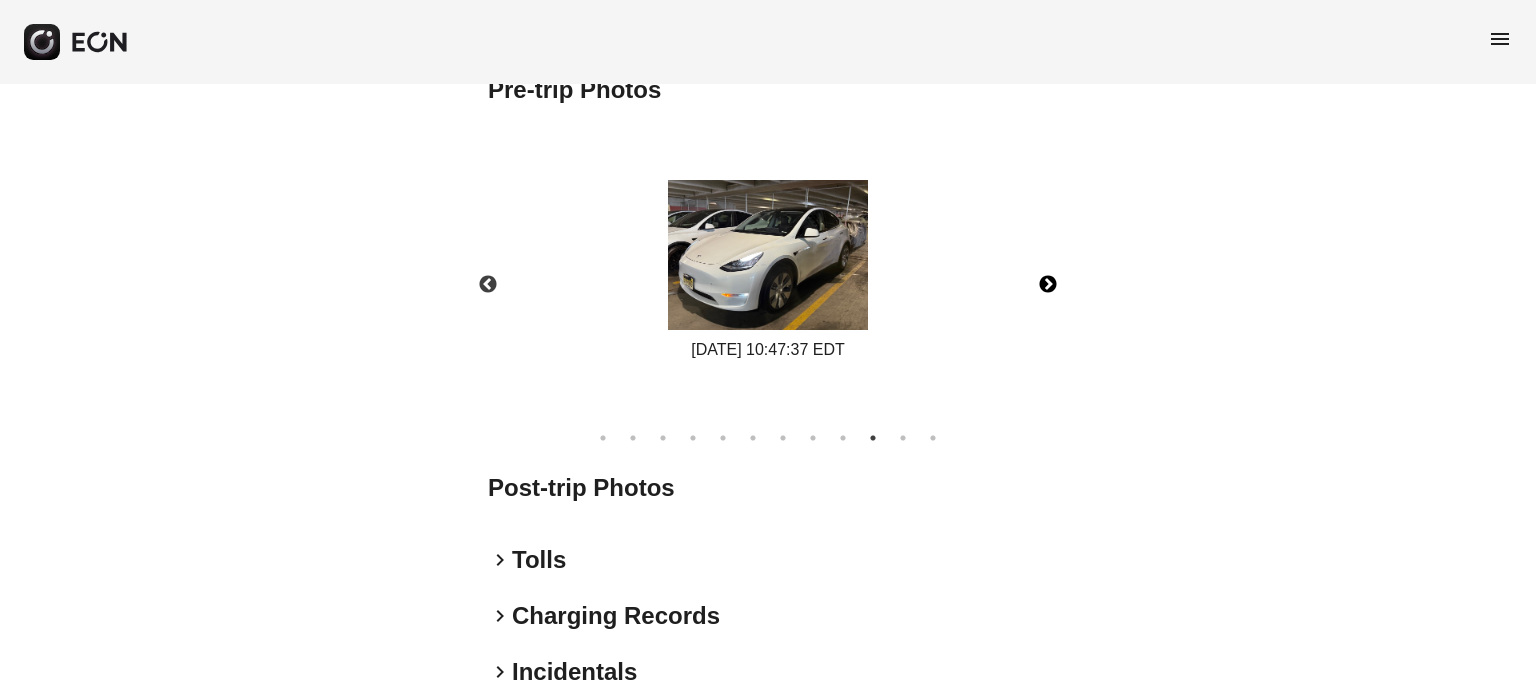 click on "Next" at bounding box center (1048, 285) 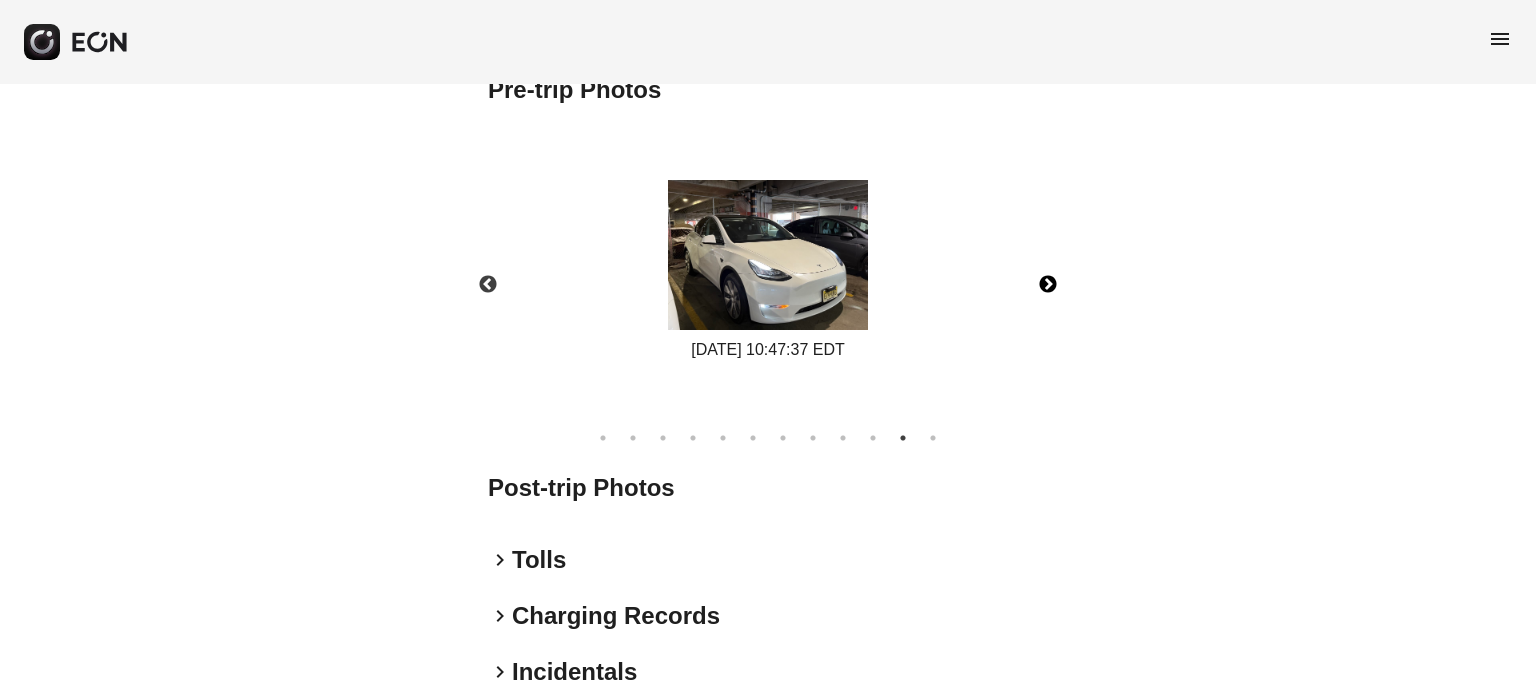 click on "Next" at bounding box center [1048, 285] 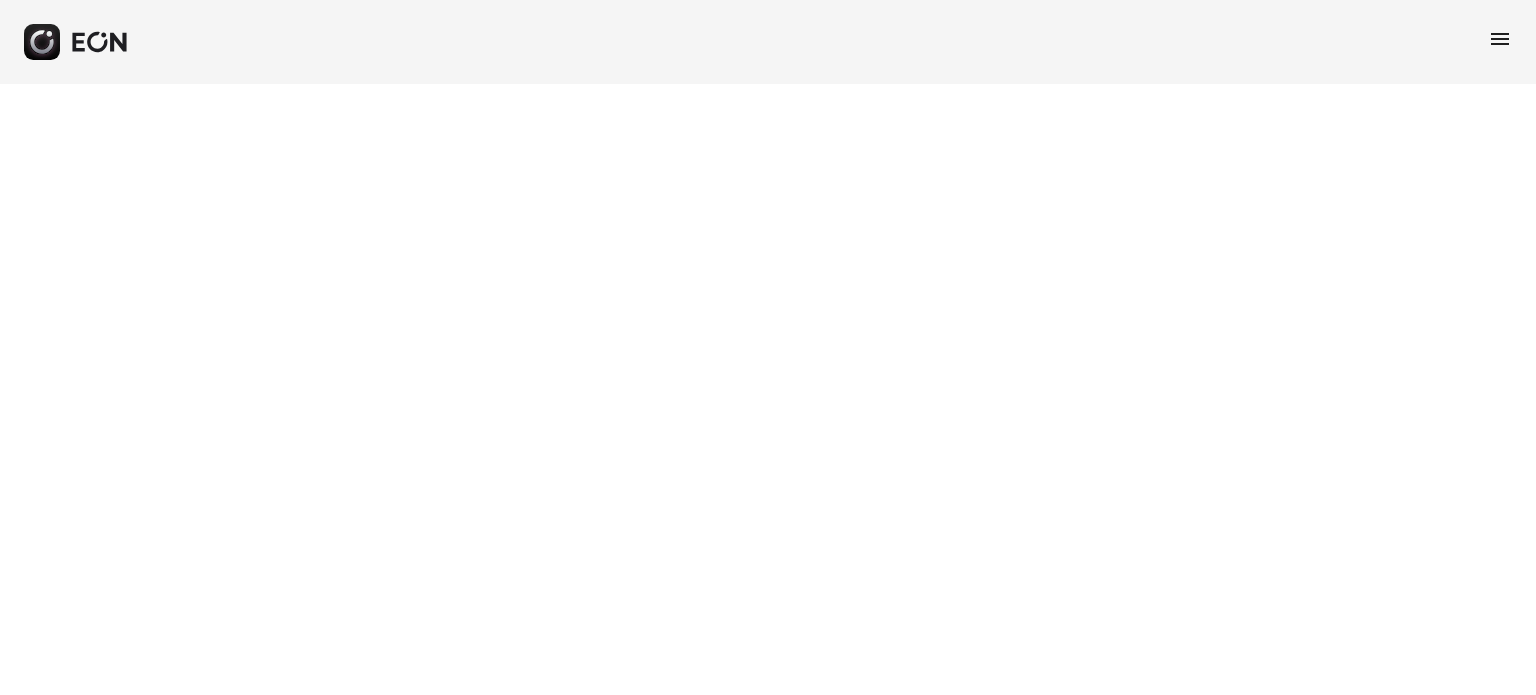 scroll, scrollTop: 0, scrollLeft: 0, axis: both 